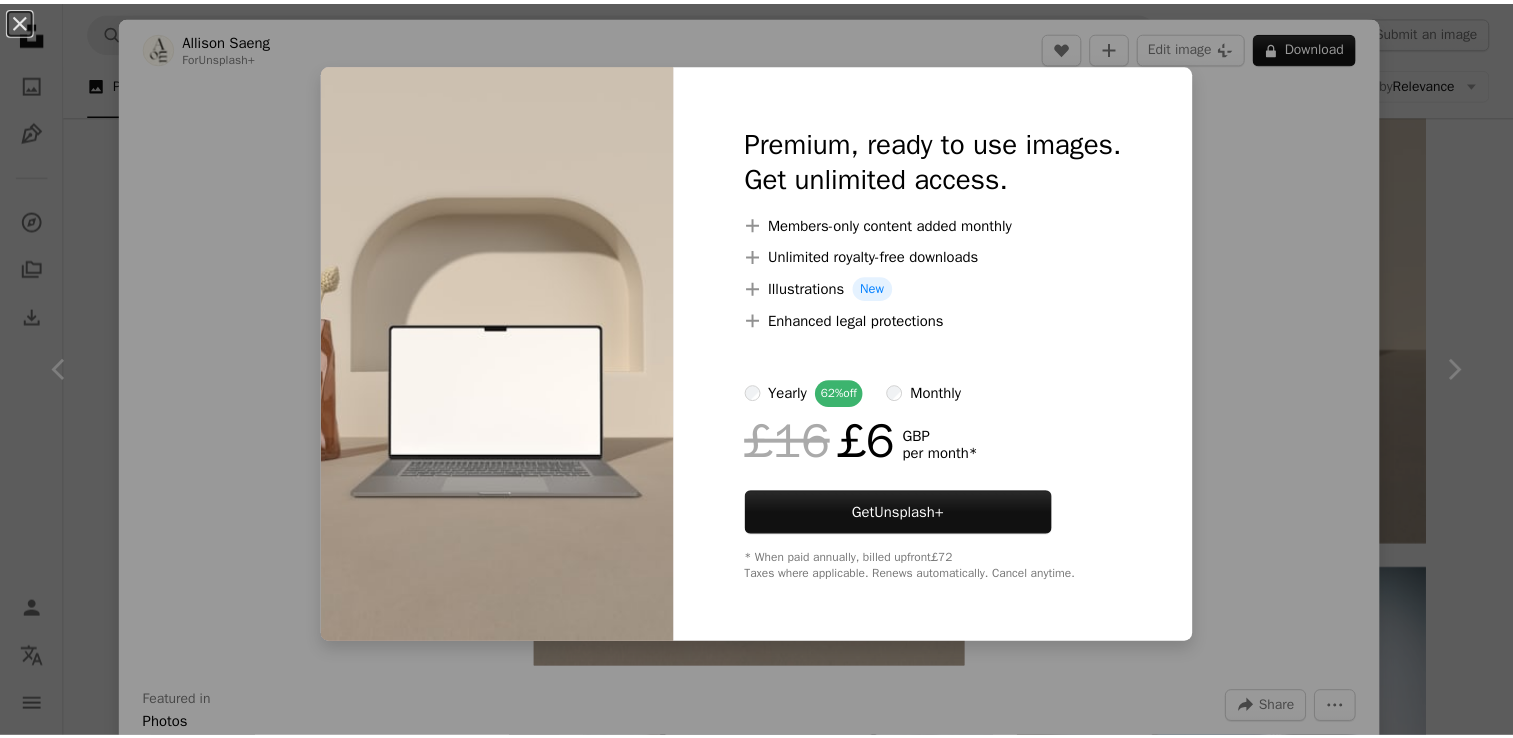 scroll, scrollTop: 1160, scrollLeft: 0, axis: vertical 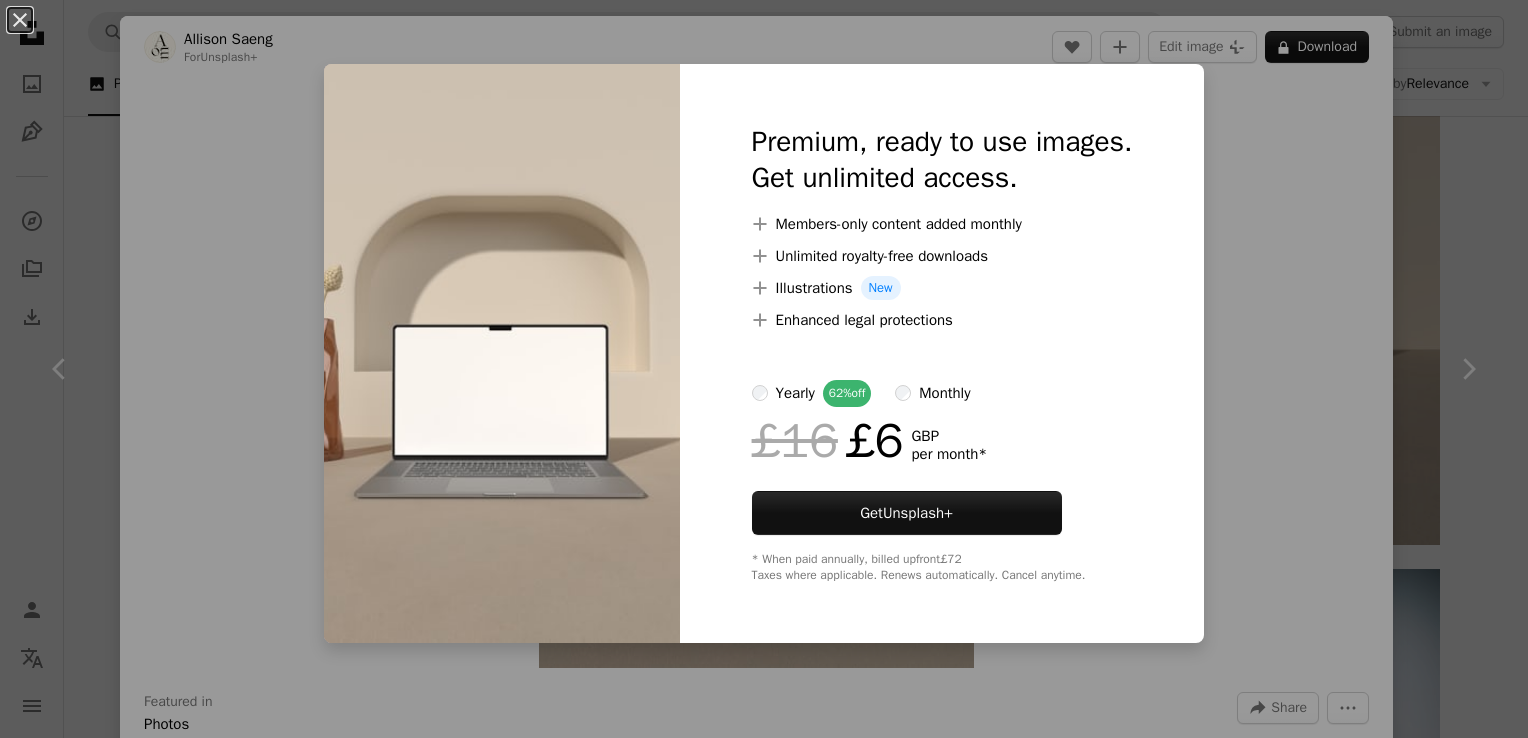 click on "An X shape Premium, ready to use images. Get unlimited access. A plus sign Members-only content added monthly A plus sign Unlimited royalty-free downloads A plus sign Illustrations  New A plus sign Enhanced legal protections yearly 62%  off monthly £16   £6 GBP per month * Get  Unsplash+ * When paid annually, billed upfront  £72 Taxes where applicable. Renews automatically. Cancel anytime." at bounding box center [764, 369] 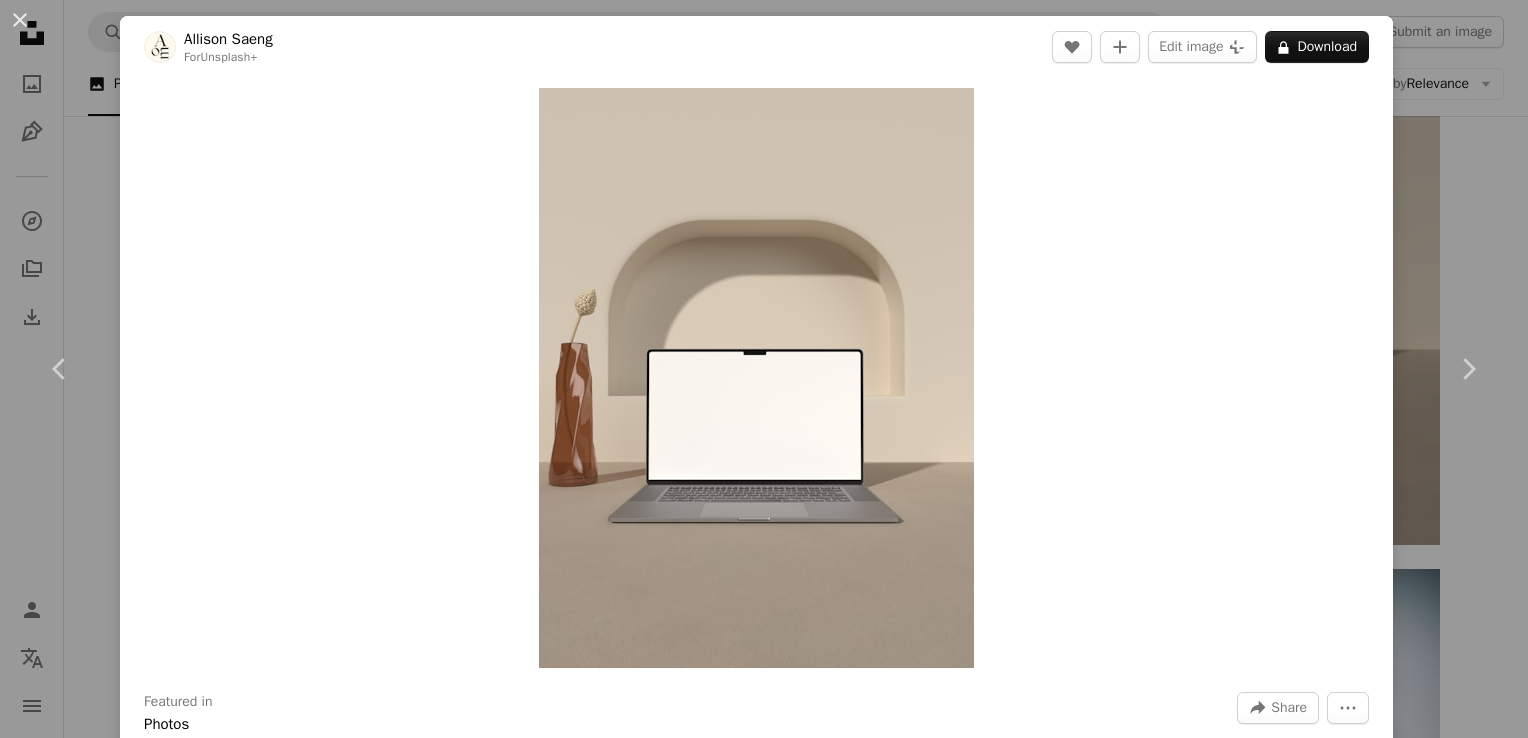 click on "Zoom in" at bounding box center (756, 378) 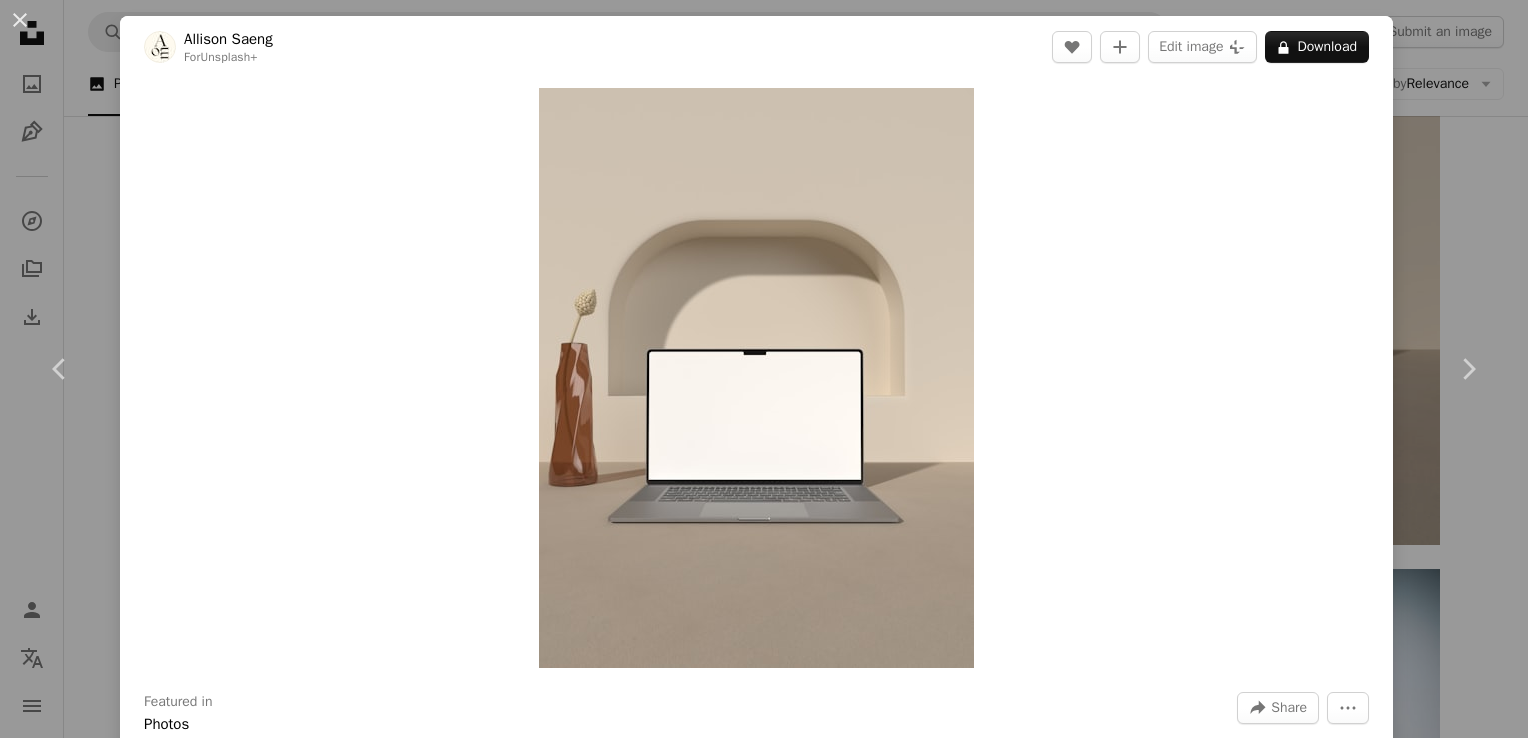 click on "A X shape Unsplash uses cookies and similar technologies to secure our site, provide useful features to free and paying users, and to ensure optimal performance. By clicking "Accept all cookies" or closing this prompt, you consent to the use of all cookies. By clicking "Accept essential only", you consent only to the use of cookies that are strictly necessary for the site to function. See our  Cookie Policy  for more info. Manage cookies Accept essential only Accept all cookies Unsplash logo Unsplash Home A photo Pen Tool A compass A stack of folders Download Person Localization icon navigation menu A magnifying glass ****** An X shape Visual search Get Unsplash+ Log in Submit an image A photo Photos   19k Pen Tool Illustrations   650 A stack of folders Collections   160k A group of people Users   340 A copyright icon © License Arrow down Aspect ratio Orientation Arrow down Unfold Sort by  Relevance Arrow down Filters Filters Laptop Chevron right laptop wallpaper computer office macbook coding working" at bounding box center [764, 1777] 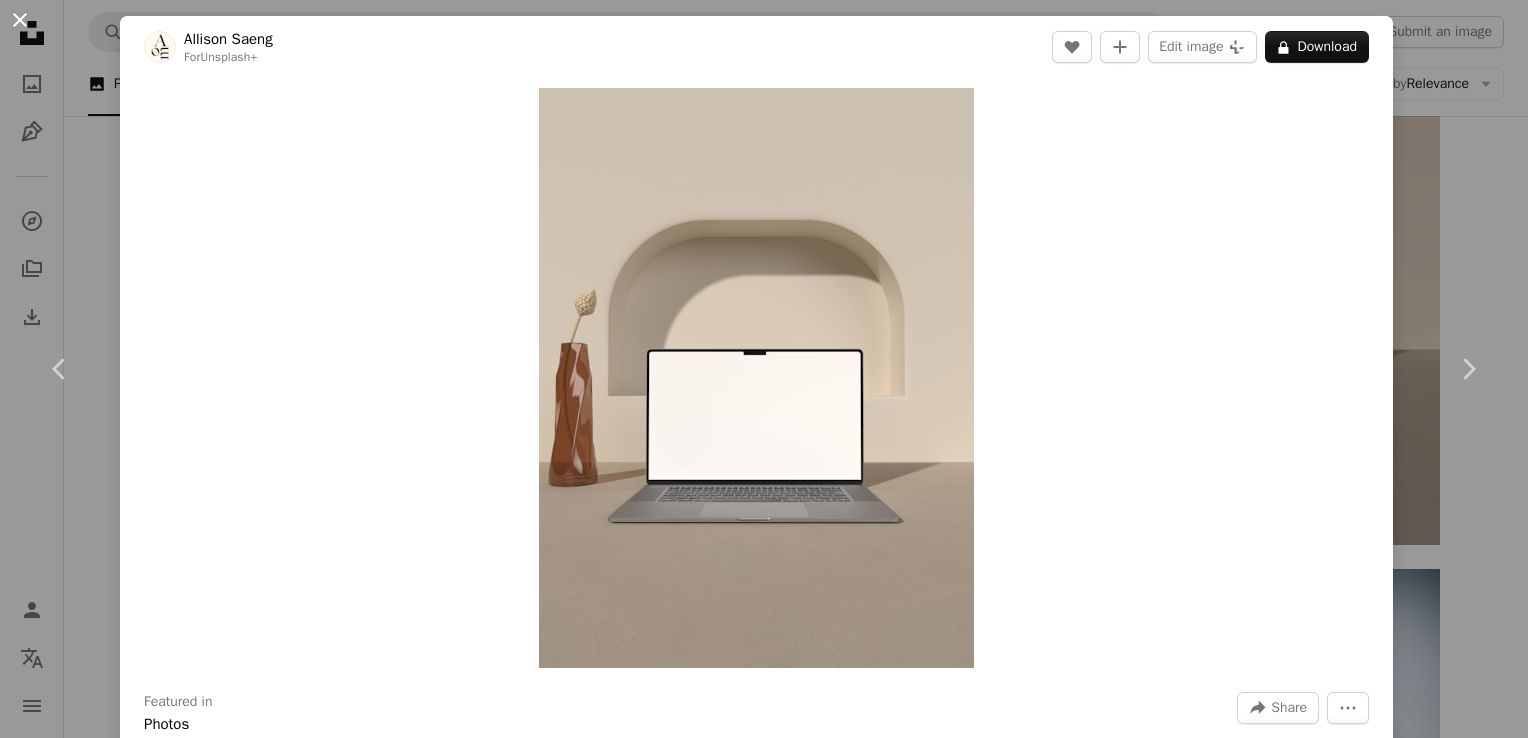 click on "An X shape" at bounding box center [20, 20] 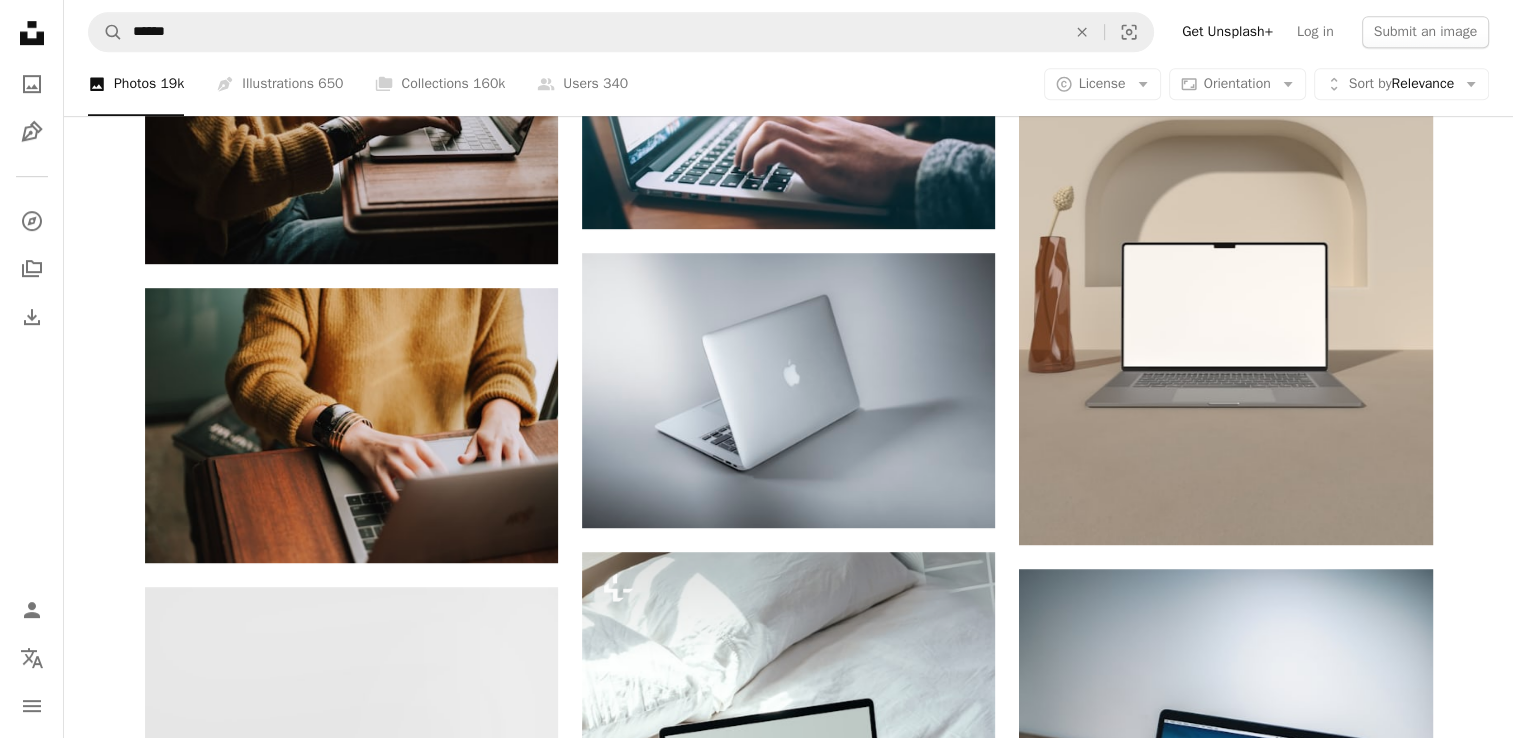 drag, startPoint x: 1495, startPoint y: 190, endPoint x: 1480, endPoint y: 245, distance: 57.00877 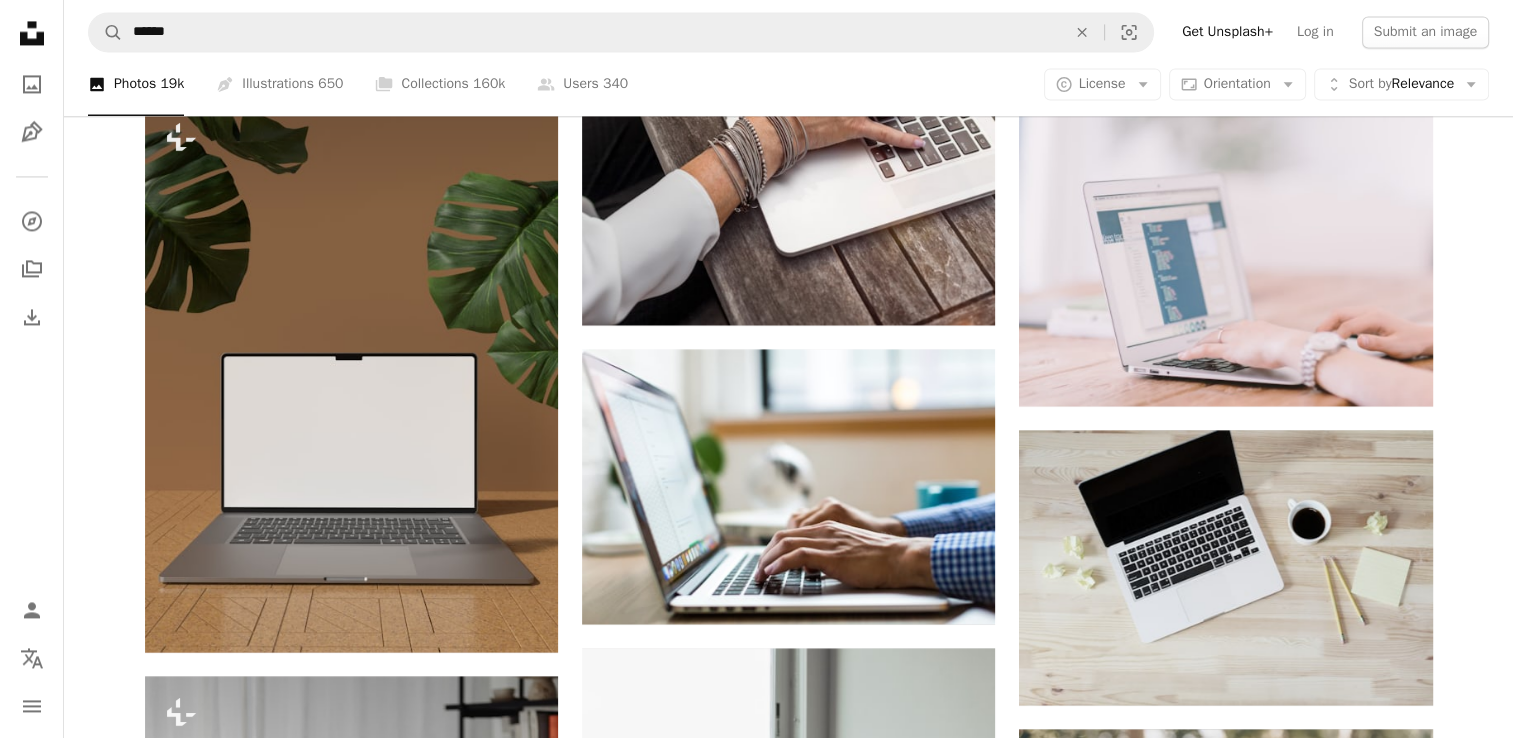 scroll, scrollTop: 3154, scrollLeft: 0, axis: vertical 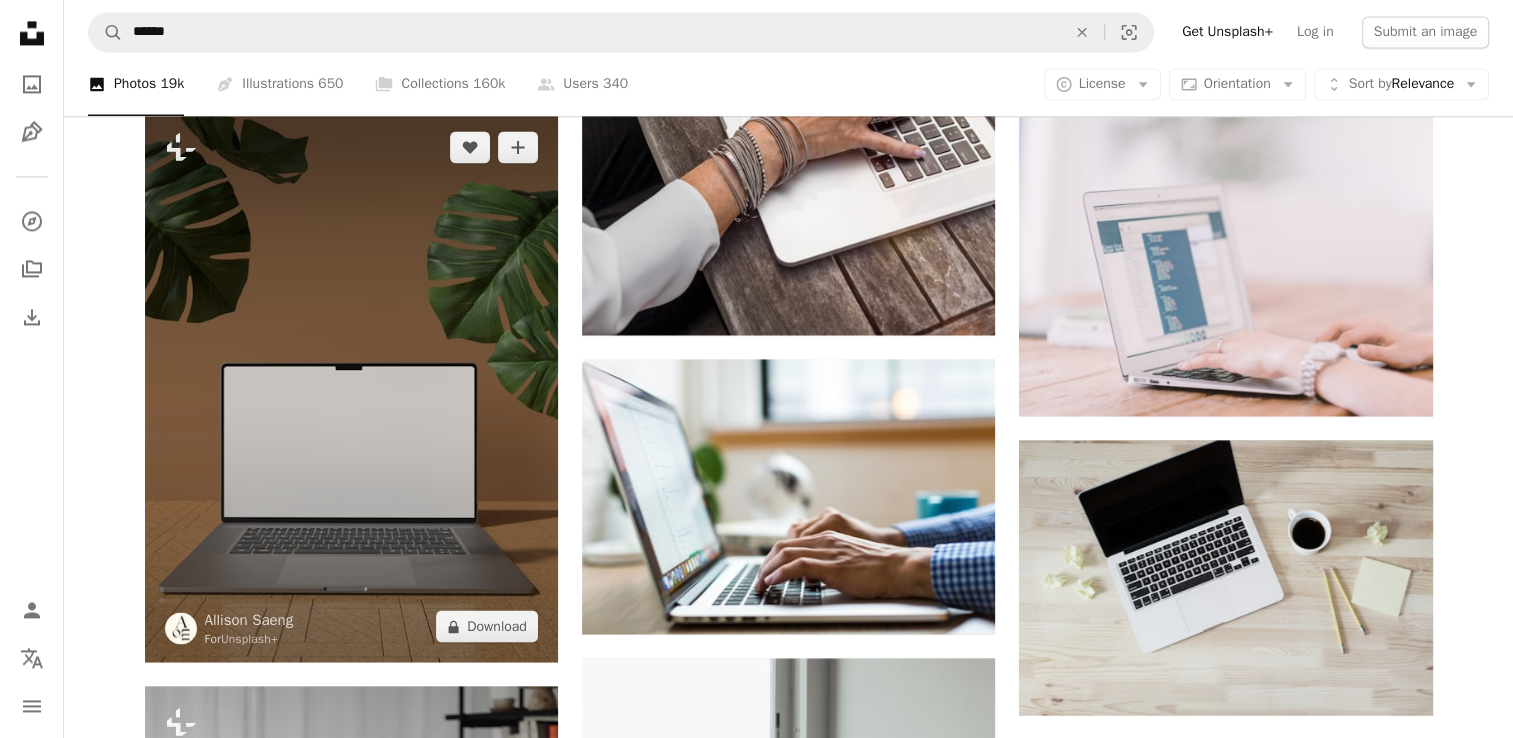 click at bounding box center [351, 386] 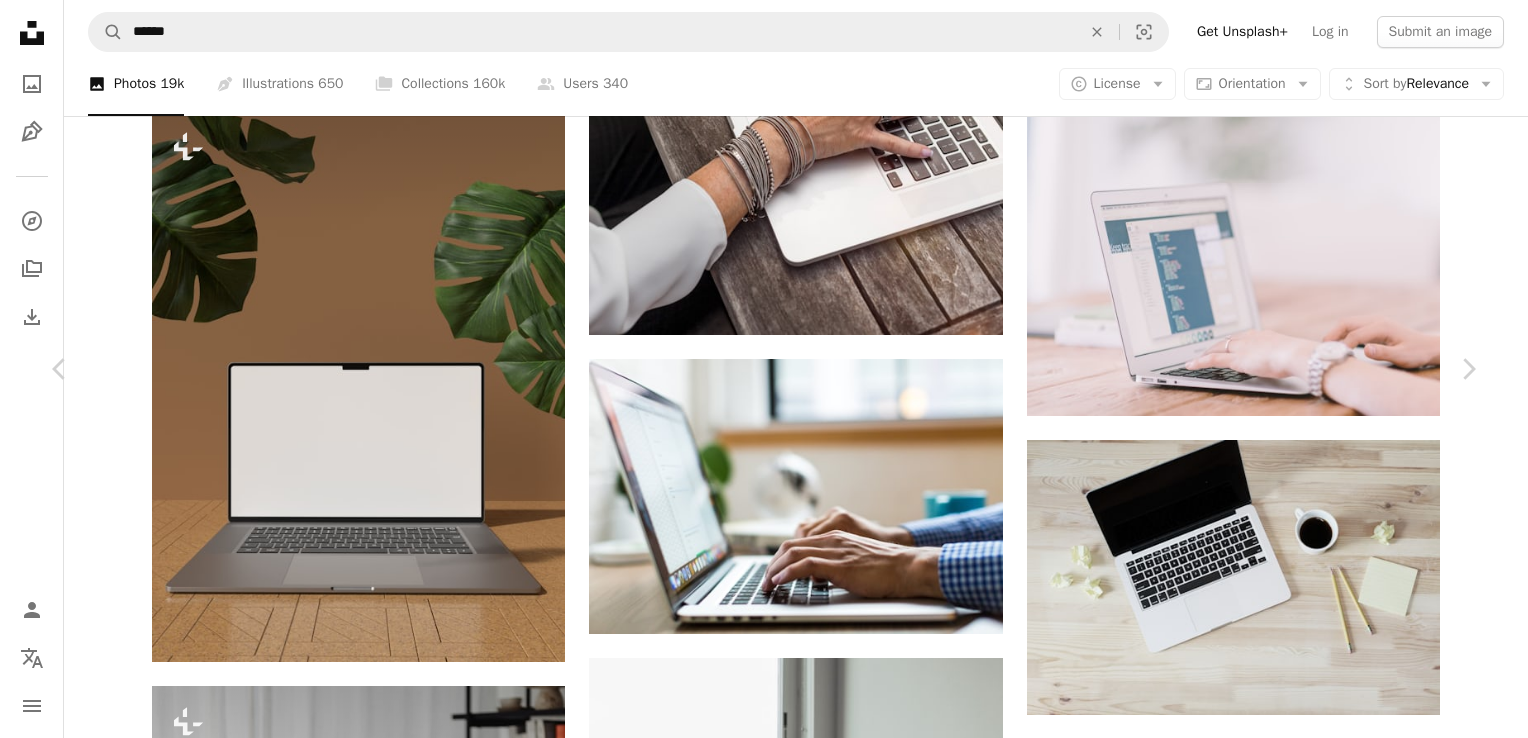 click on "Edit image   Plus sign for Unsplash+" at bounding box center (1202, 4929) 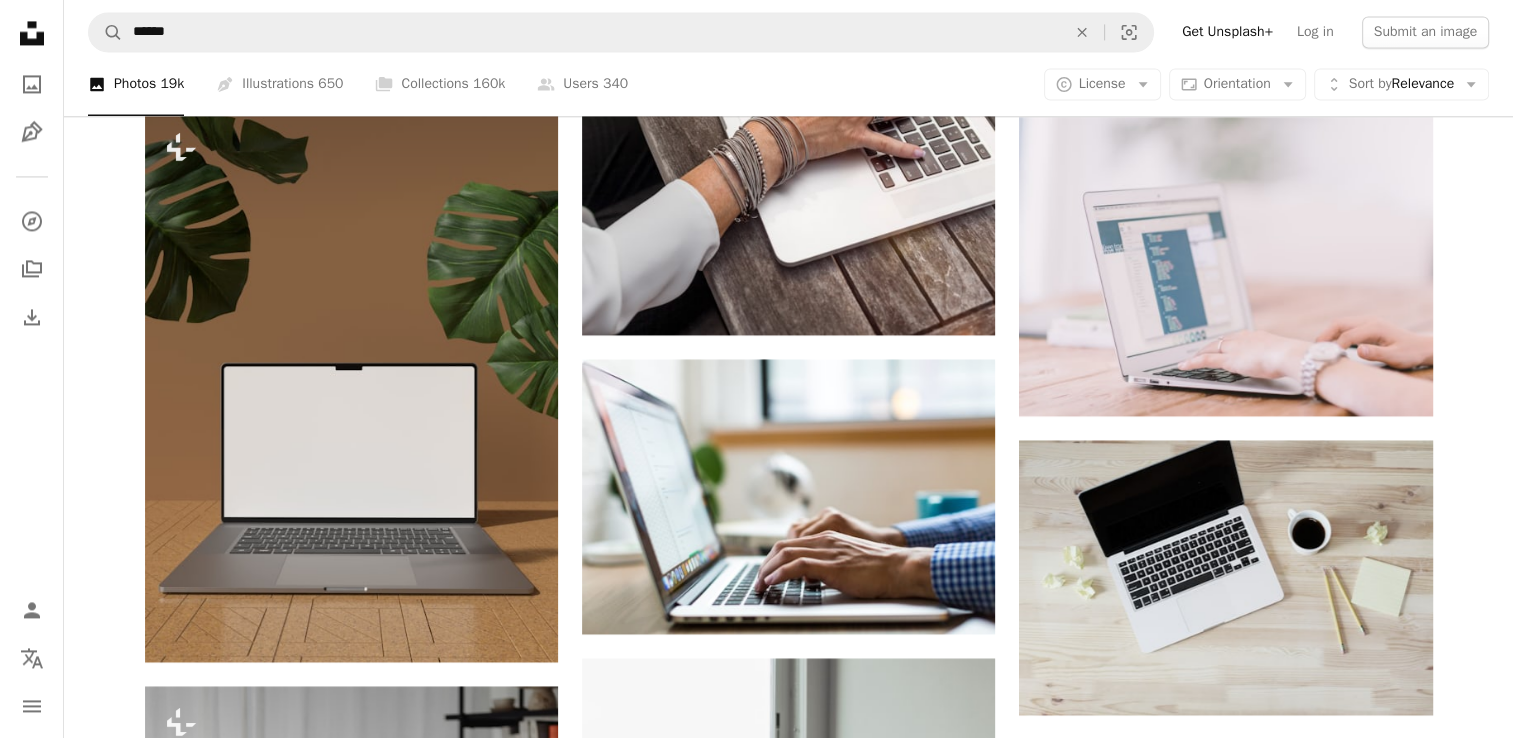 scroll, scrollTop: 2508, scrollLeft: 0, axis: vertical 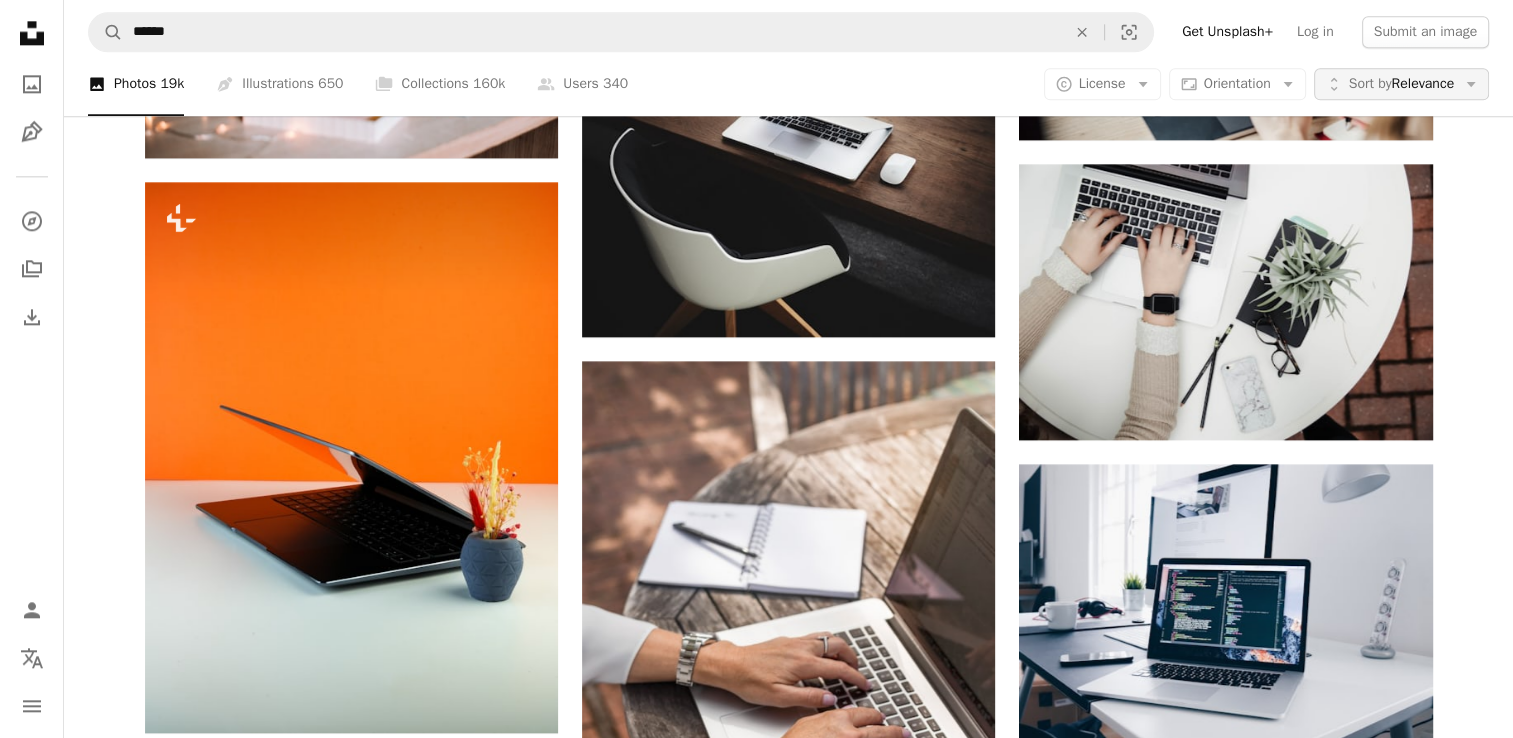 click on "Unfold Sort by  Relevance Arrow down" at bounding box center (1401, 84) 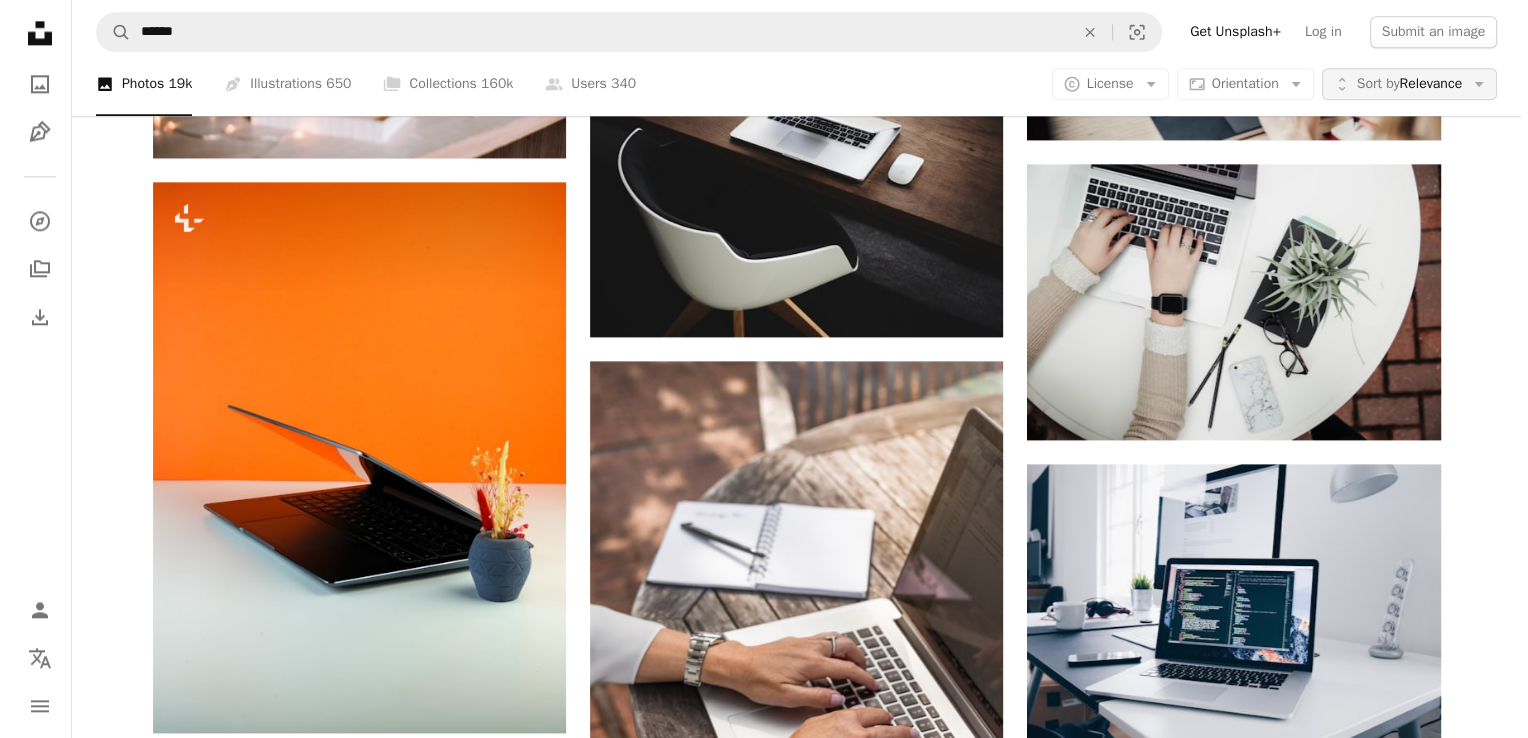 scroll, scrollTop: 0, scrollLeft: 0, axis: both 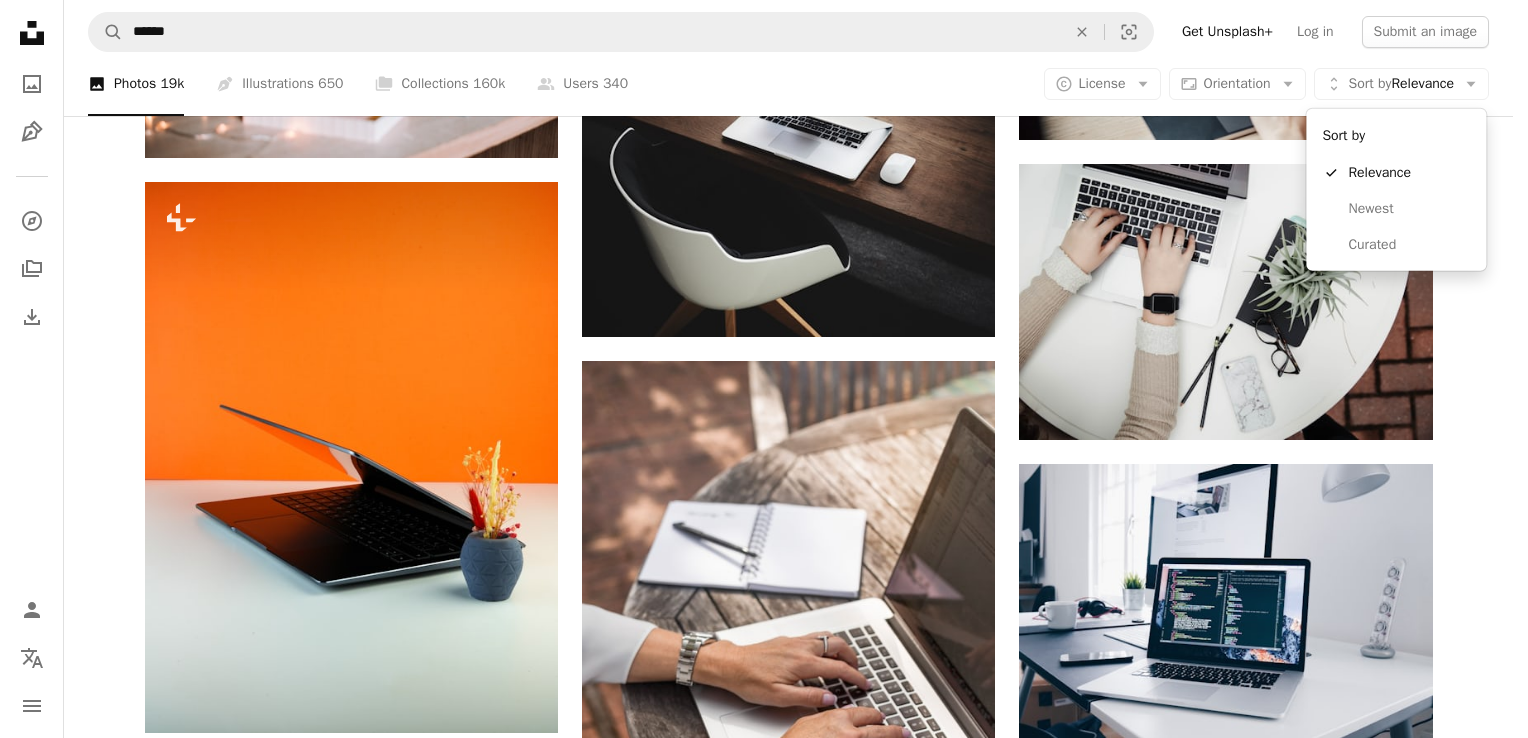 click on "A X shape Unsplash uses cookies and similar technologies to secure our site, provide useful features to free and paying users, and to ensure optimal performance. By clicking "Accept all cookies" or closing this prompt, you consent to the use of all cookies. By clicking "Accept essential only", you consent only to the use of cookies that are strictly necessary for the site to function. See our  Cookie Policy  for more info. Manage cookies Accept essential only Accept all cookies Unsplash logo Unsplash Home A photo Pen Tool A compass A stack of folders Download Person Localization icon navigation menu A magnifying glass ****** An X shape Visual search Get Unsplash+ Log in Submit an image A photo Photos   19k Pen Tool Illustrations   650 A stack of folders Collections   160k A group of people Users   340 A copyright icon © License Arrow down Aspect ratio Orientation Arrow down Unfold Sort by  Relevance Arrow down Filters Filters Laptop Chevron right laptop wallpaper computer office macbook coding working" at bounding box center [756, 369] 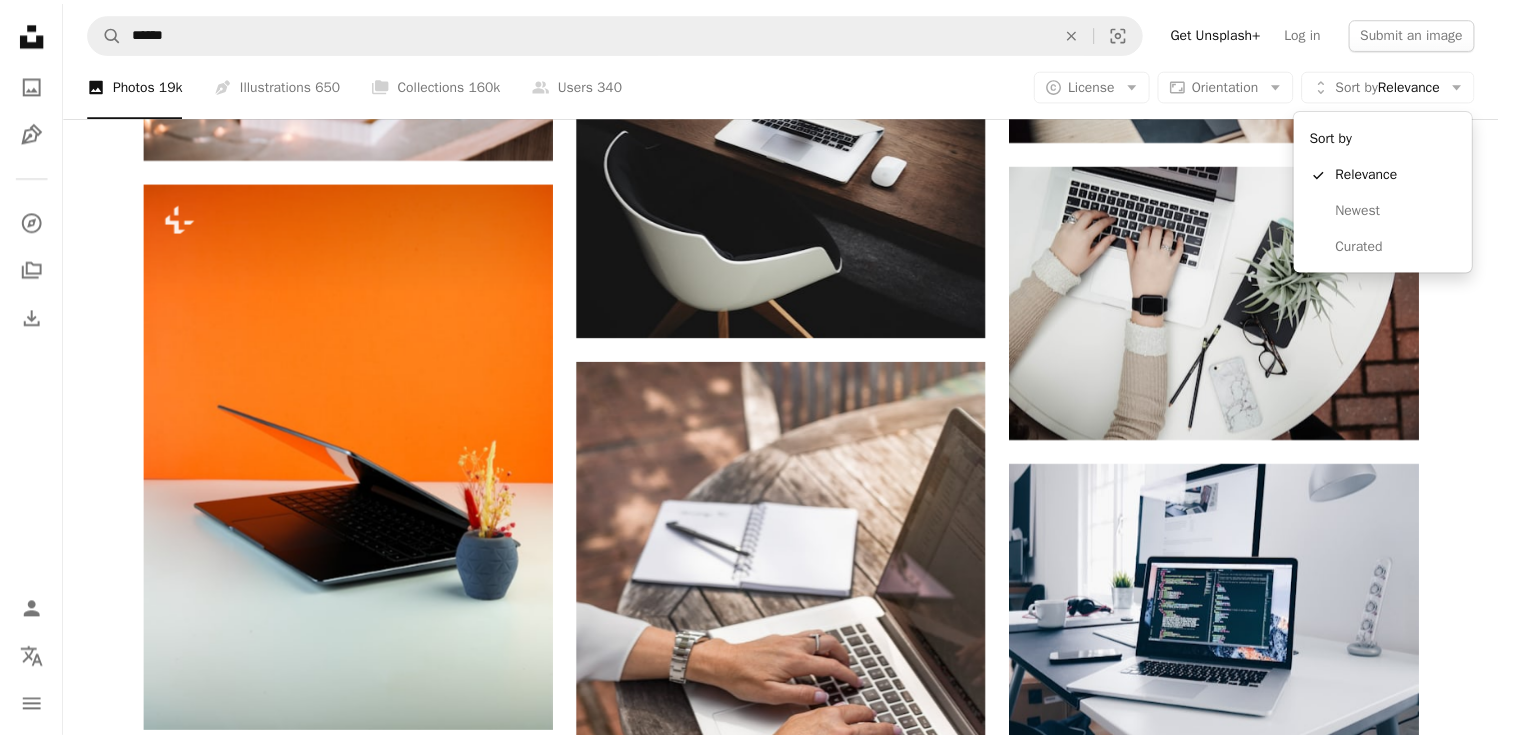 scroll, scrollTop: 2508, scrollLeft: 0, axis: vertical 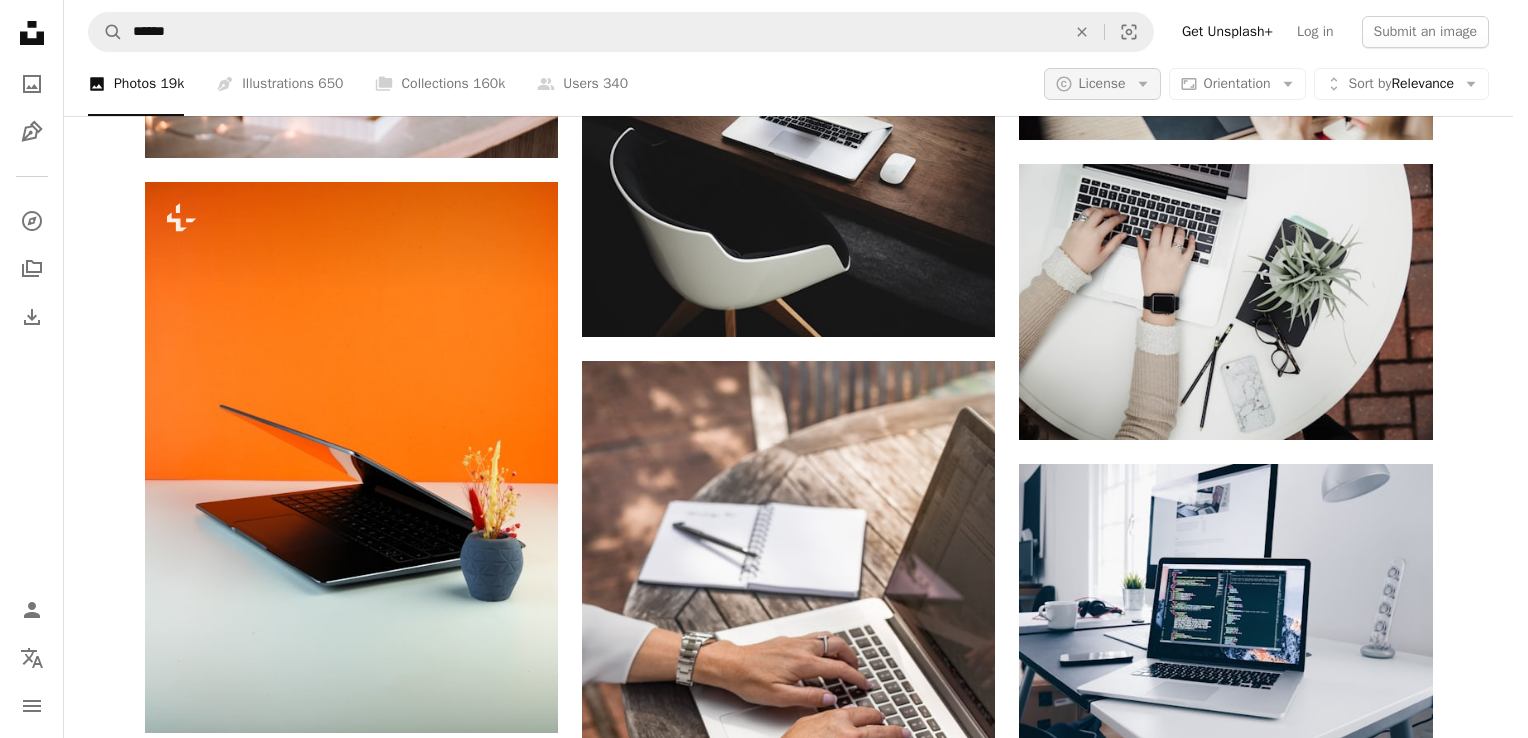 click on "License" at bounding box center [1102, 83] 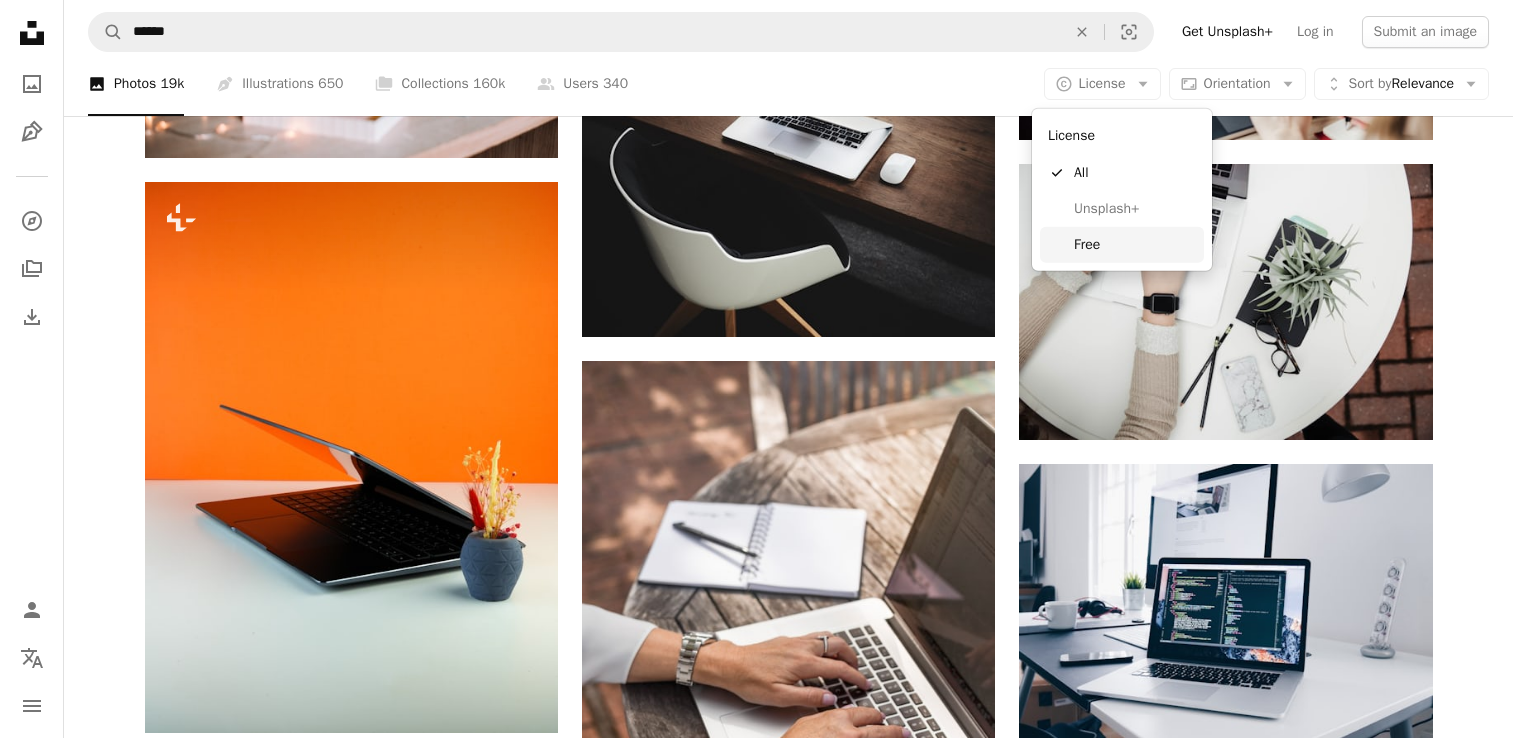click on "Free" at bounding box center (1135, 245) 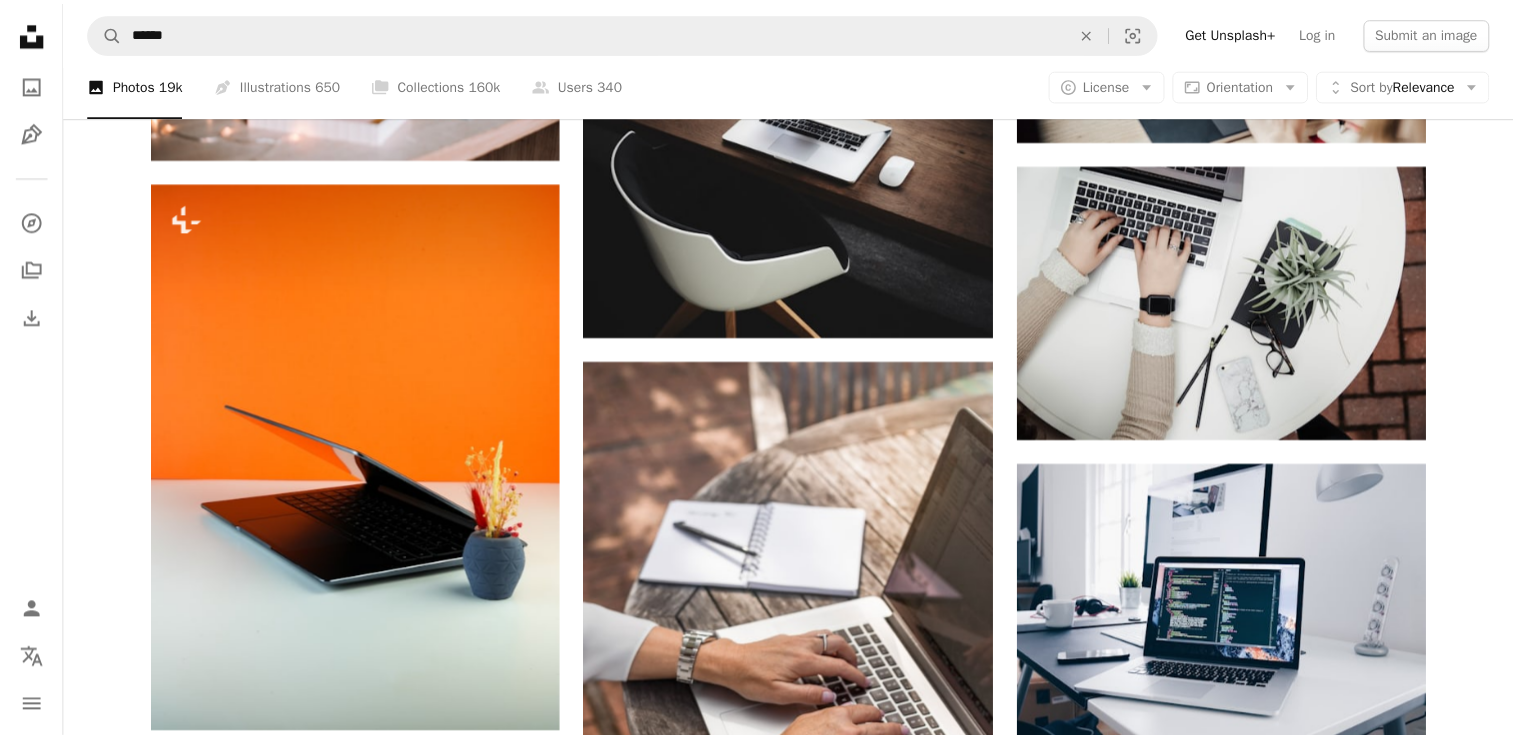 scroll, scrollTop: 0, scrollLeft: 0, axis: both 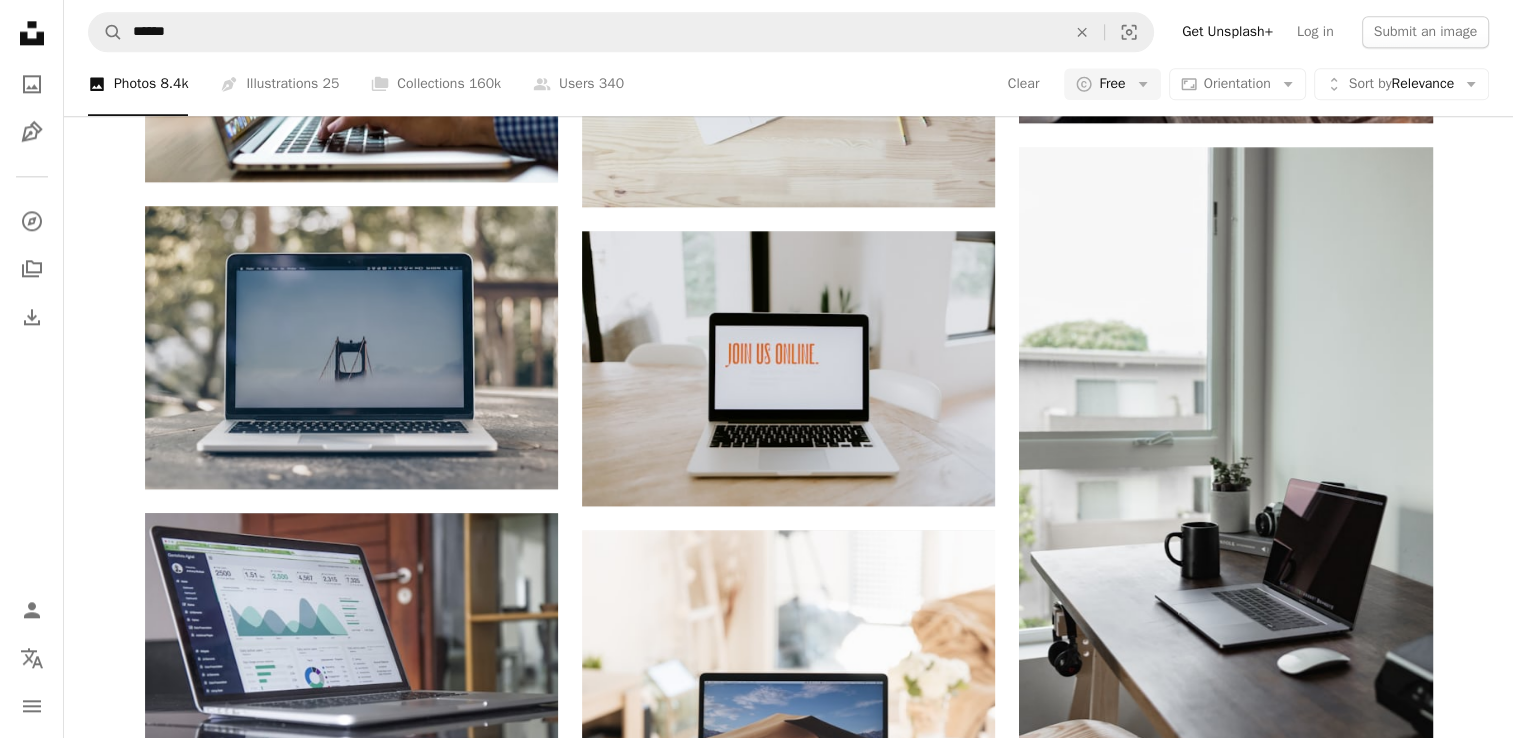 click at bounding box center (788, -2097) 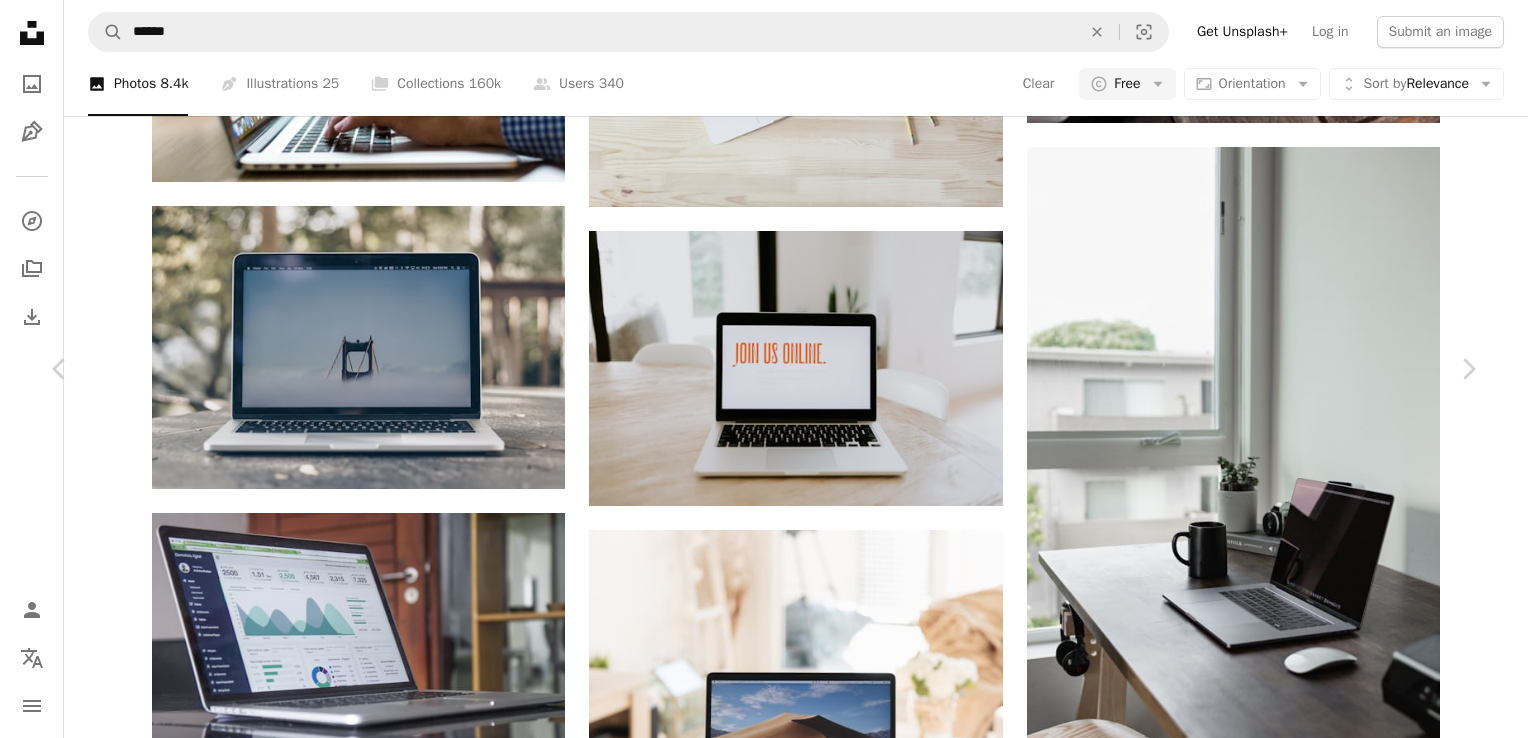 click on "Download free" at bounding box center (1279, 2997) 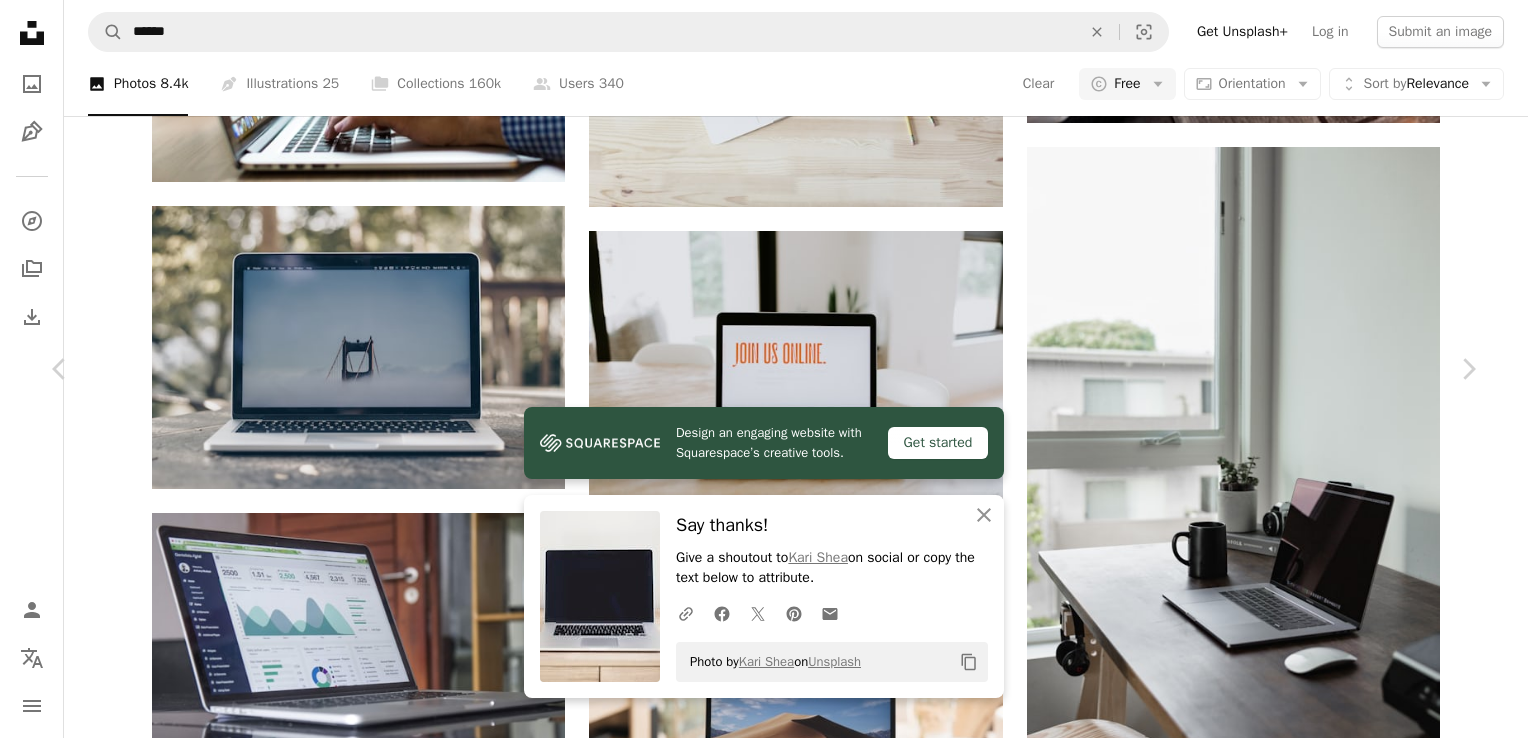 click on "An X shape Chevron left Chevron right Design an engaging website with Squarespace’s creative tools. Get started An X shape Close Say thanks! Give a shoutout to [FIRST] [LAST] on social or copy the text below to attribute. A URL sharing icon (chains) Facebook icon X (formerly Twitter) icon Pinterest icon An envelope Photo by [FIRST] [LAST] on Unsplash Copy content [FIRST] [LAST] Available for hire A checkmark inside of a circle A heart A plus sign Edit image Plus sign for Unsplash+ Download free Chevron down Zoom in Views 101,259,423 Downloads 970,383 Featured in Photos , Business & Work A forward-right arrow Share Info icon Info More Actions Ugmonk A map marker [CITY], [COUNTRY] Calendar outlined Published on May 30, 2017 Camera Canon, EOS 6D Safety Free to use under the Unsplash License technology computer laptop tech plant work apple table minimal planet desk Creative Images macbook workspace minimalism modern decor succulent macbook pro decoration Public domain images | View more on iStock" at bounding box center (764, 3319) 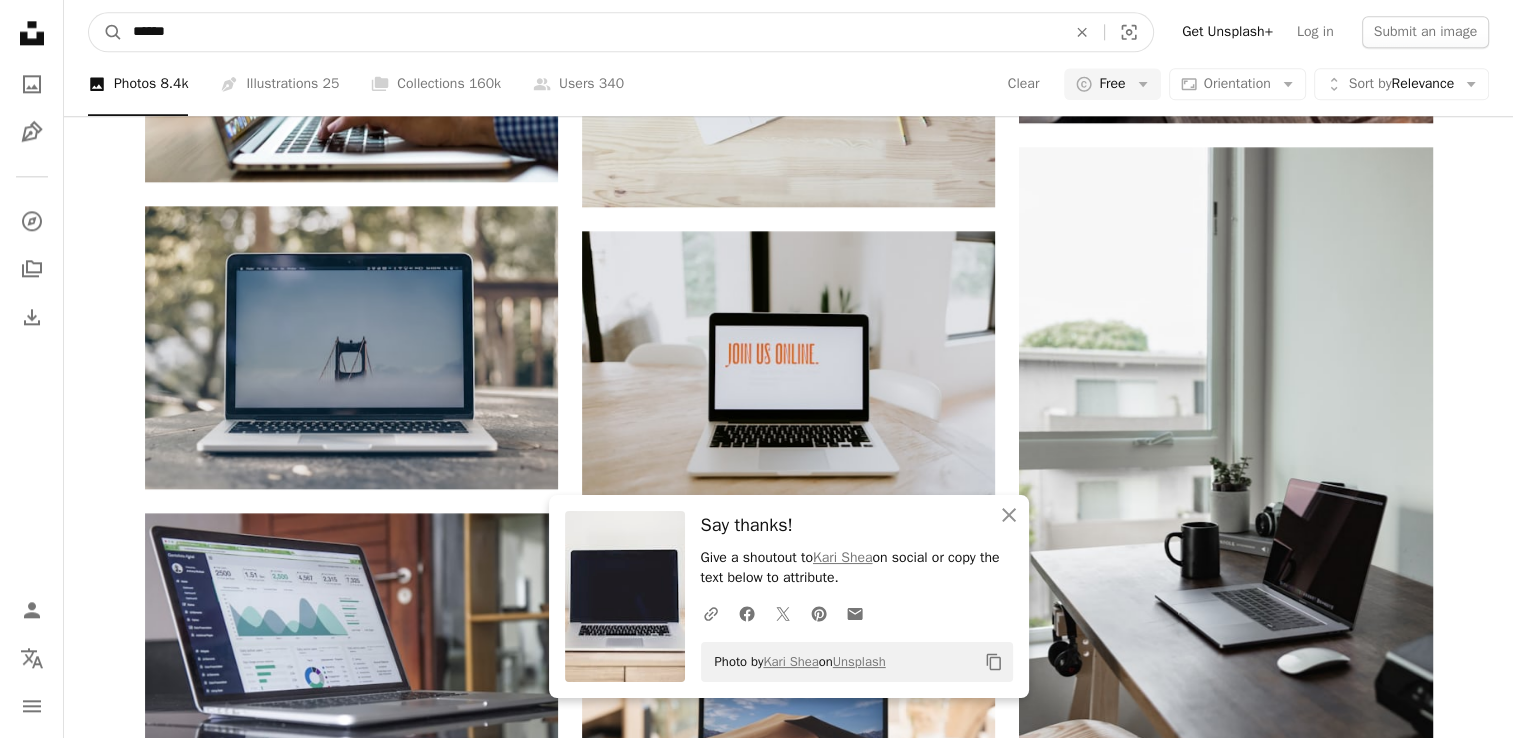 click on "******" at bounding box center (591, 32) 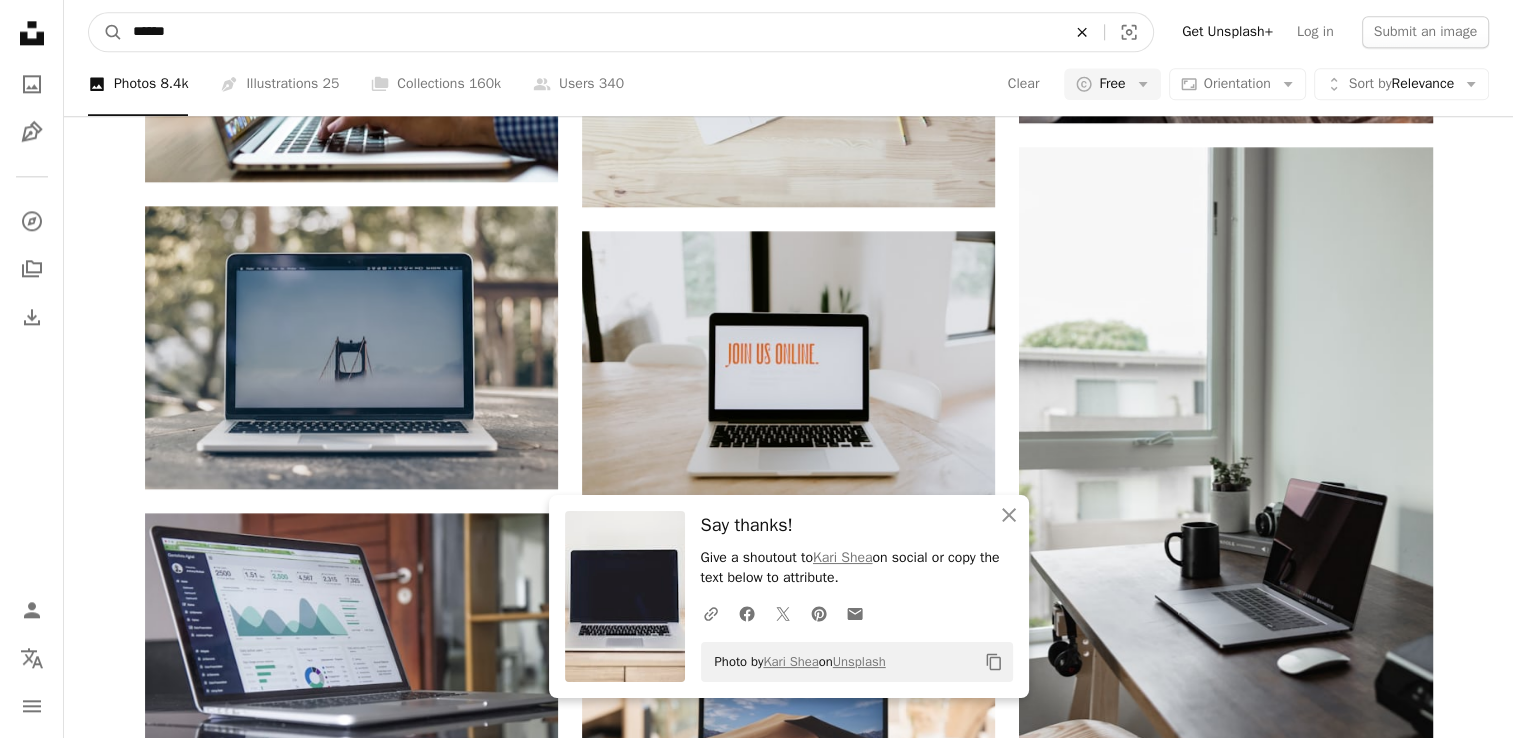 click on "An X shape" 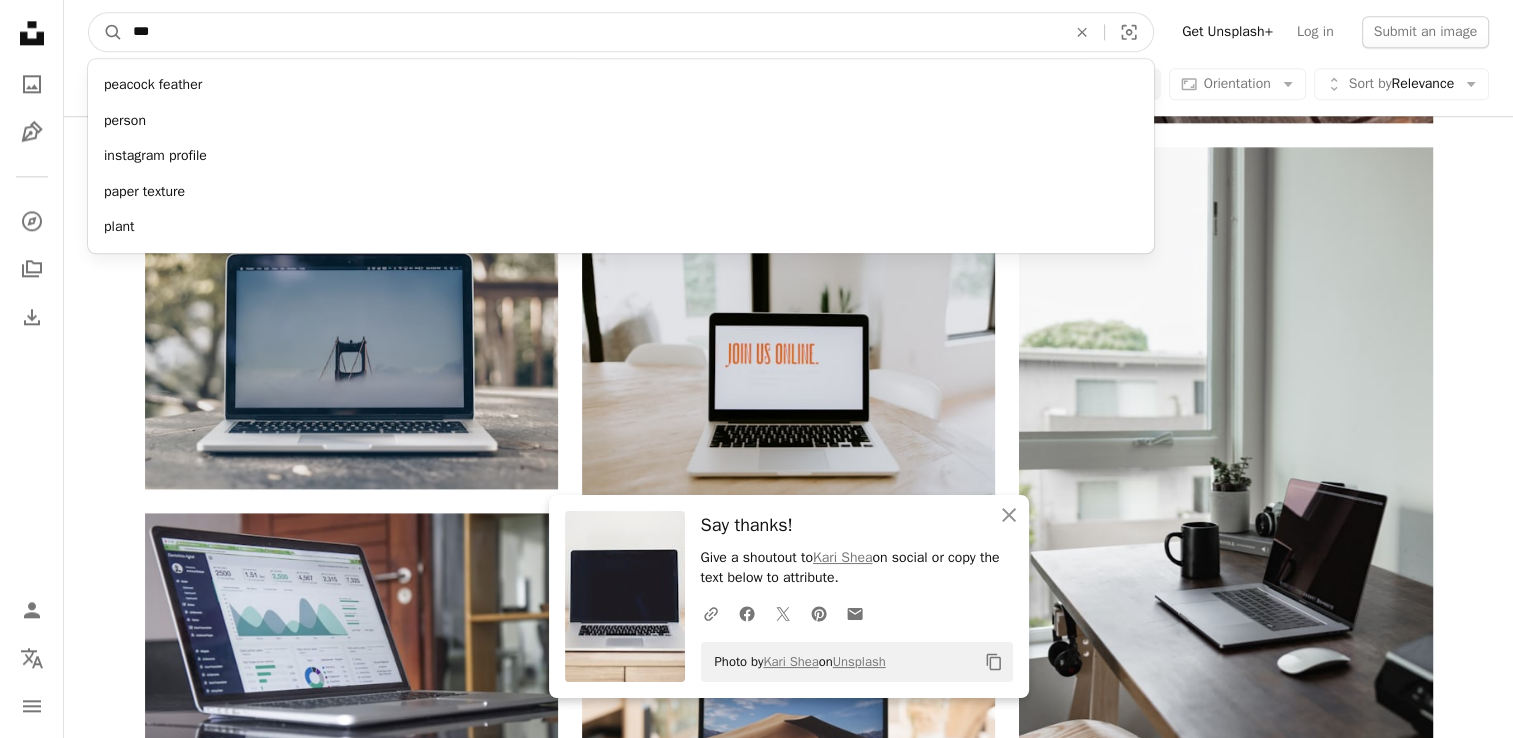 type on "****" 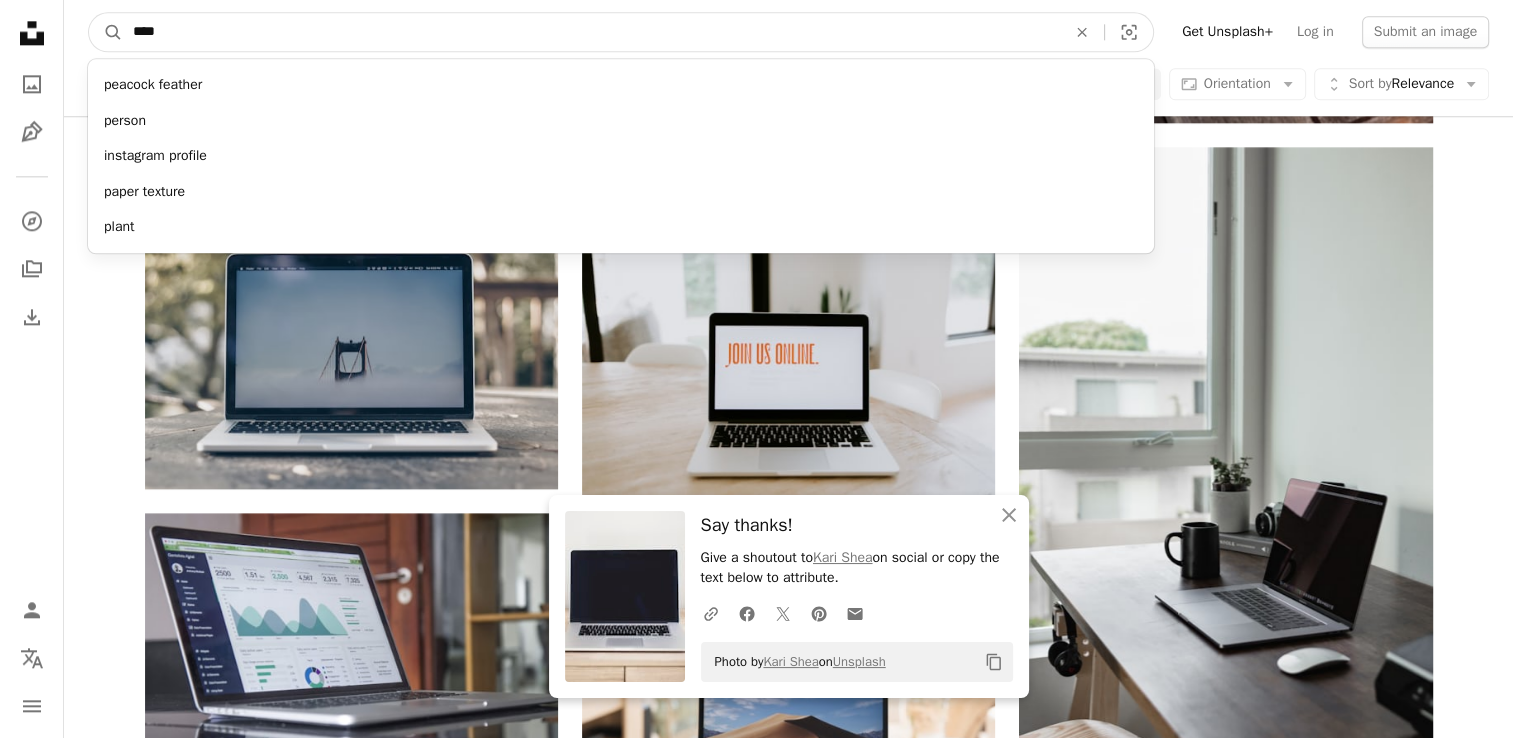 click on "A magnifying glass" at bounding box center [106, 32] 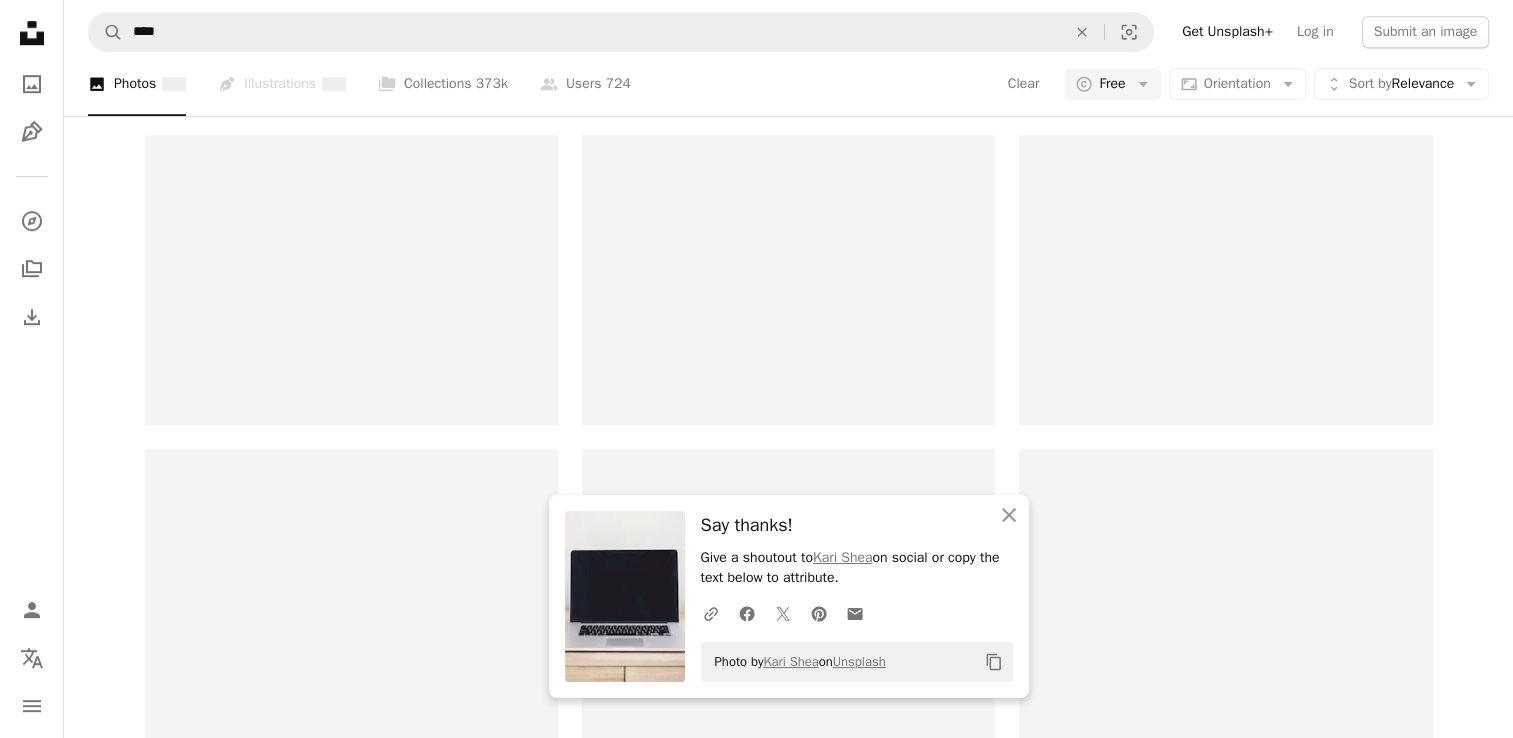 scroll, scrollTop: 0, scrollLeft: 0, axis: both 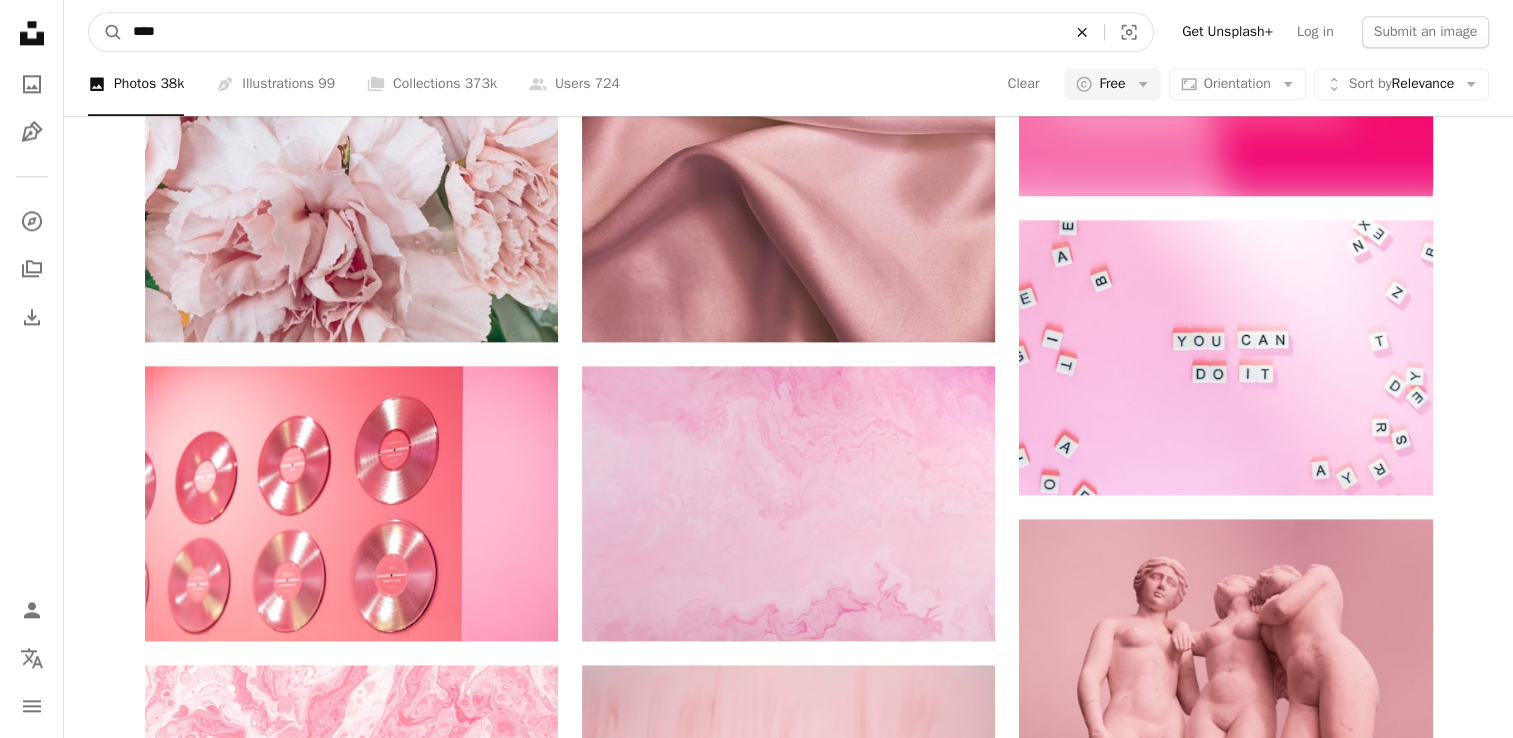 click on "An X shape" 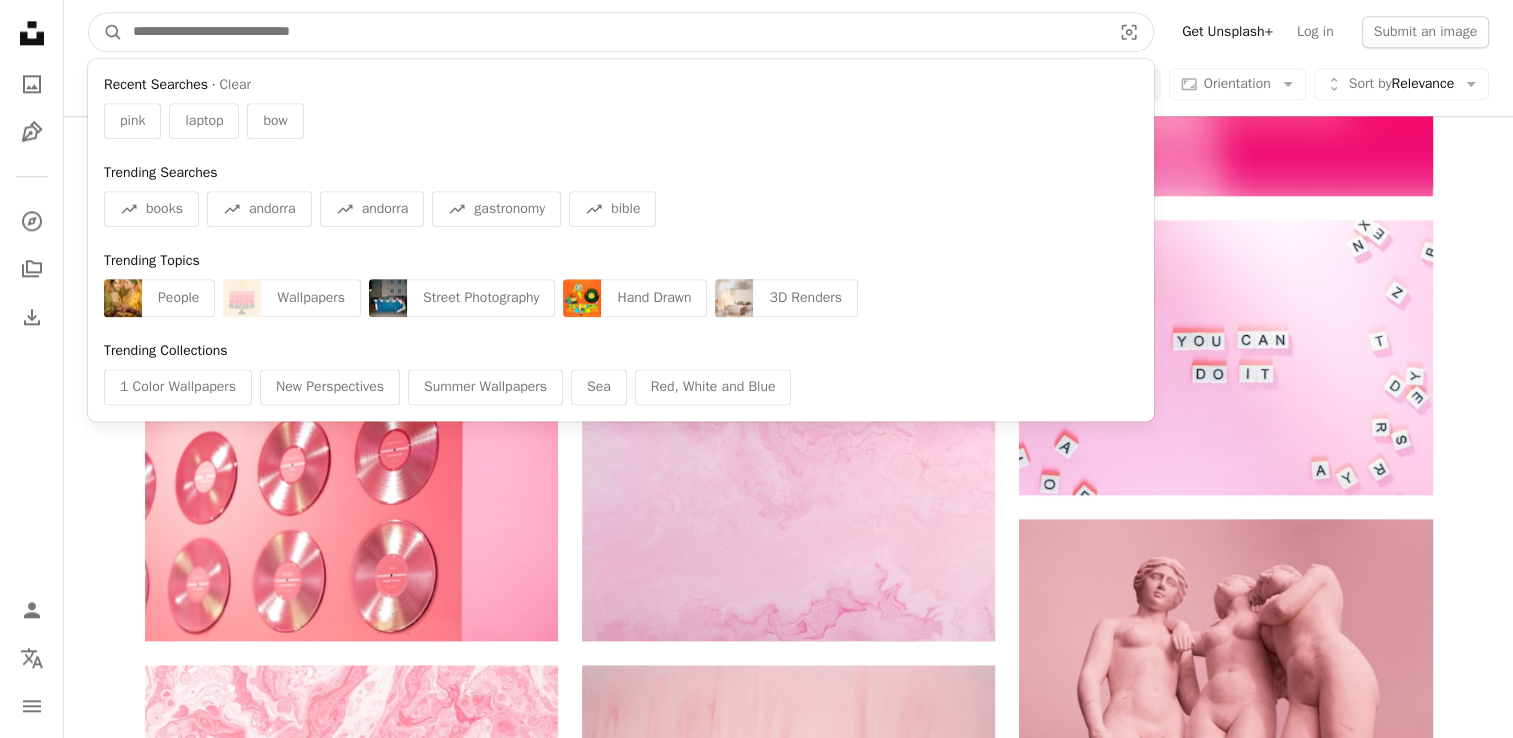 scroll, scrollTop: 4375, scrollLeft: 0, axis: vertical 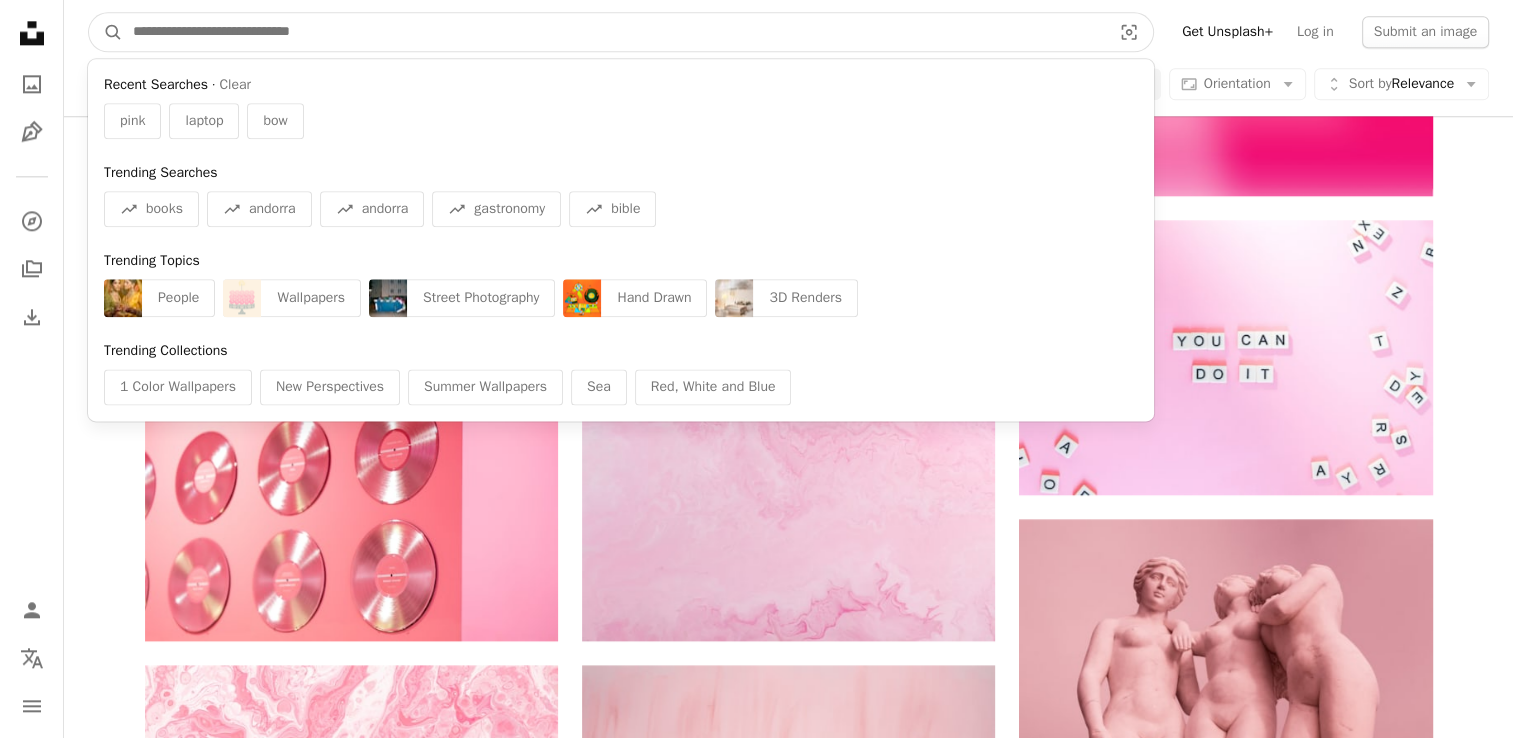 click at bounding box center [614, 32] 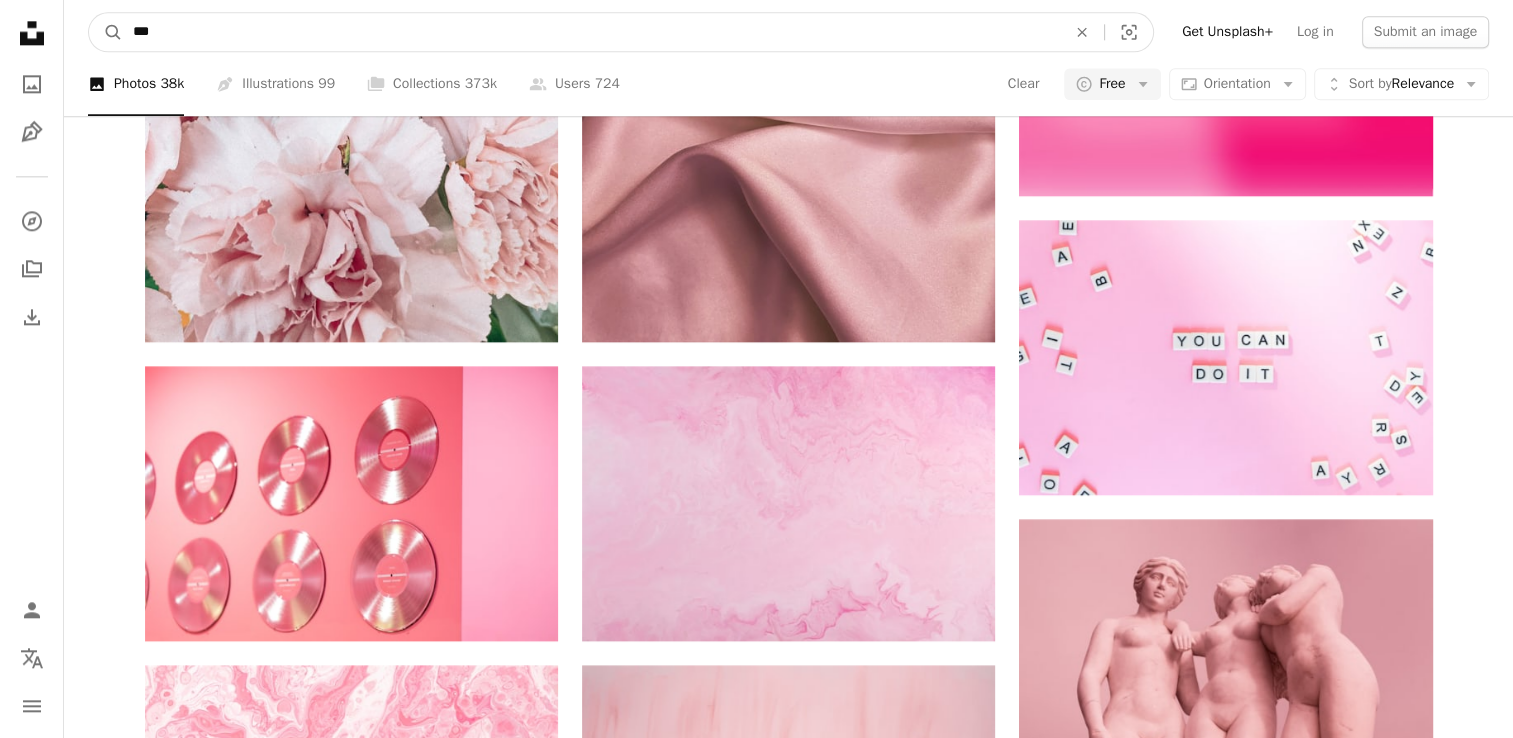 type on "****" 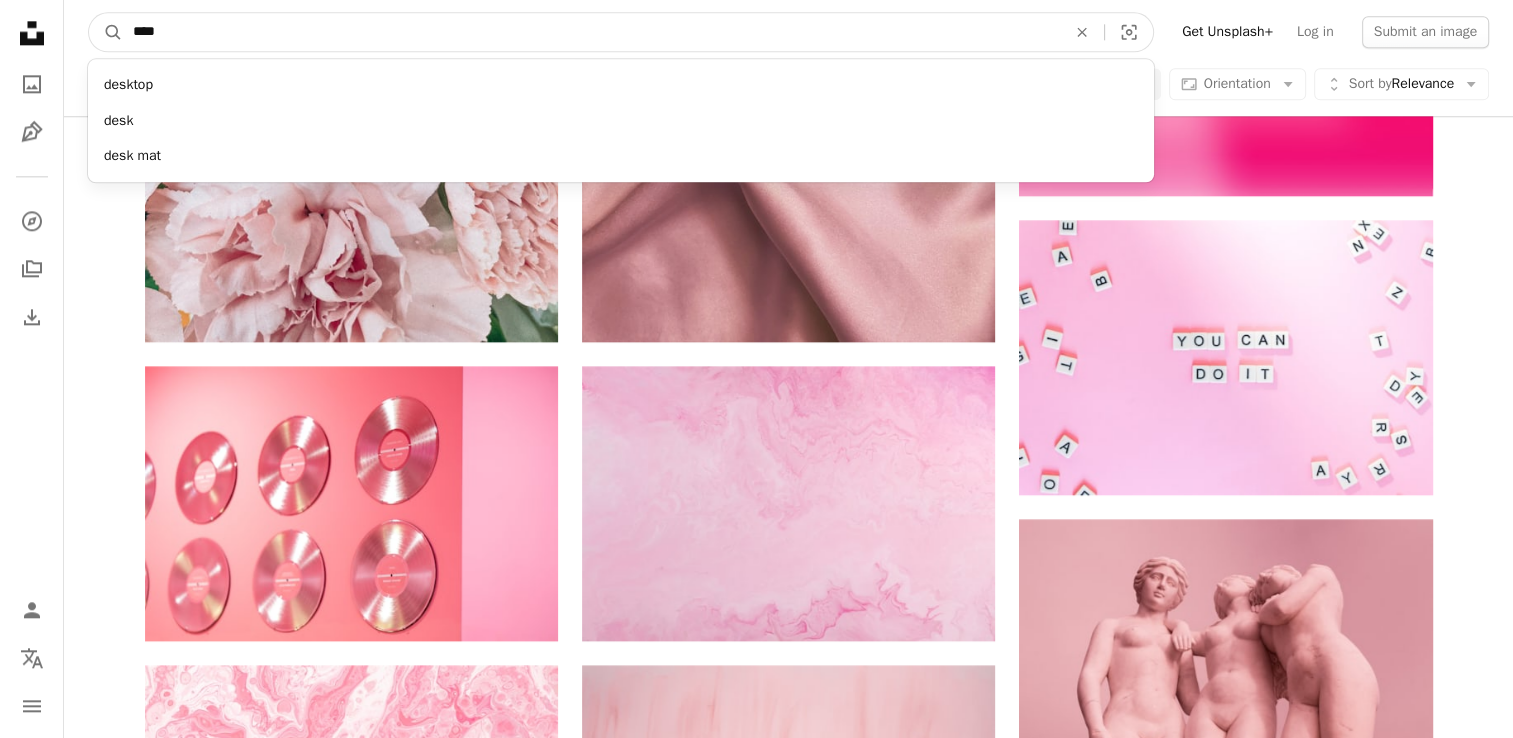 click on "A magnifying glass" at bounding box center [106, 32] 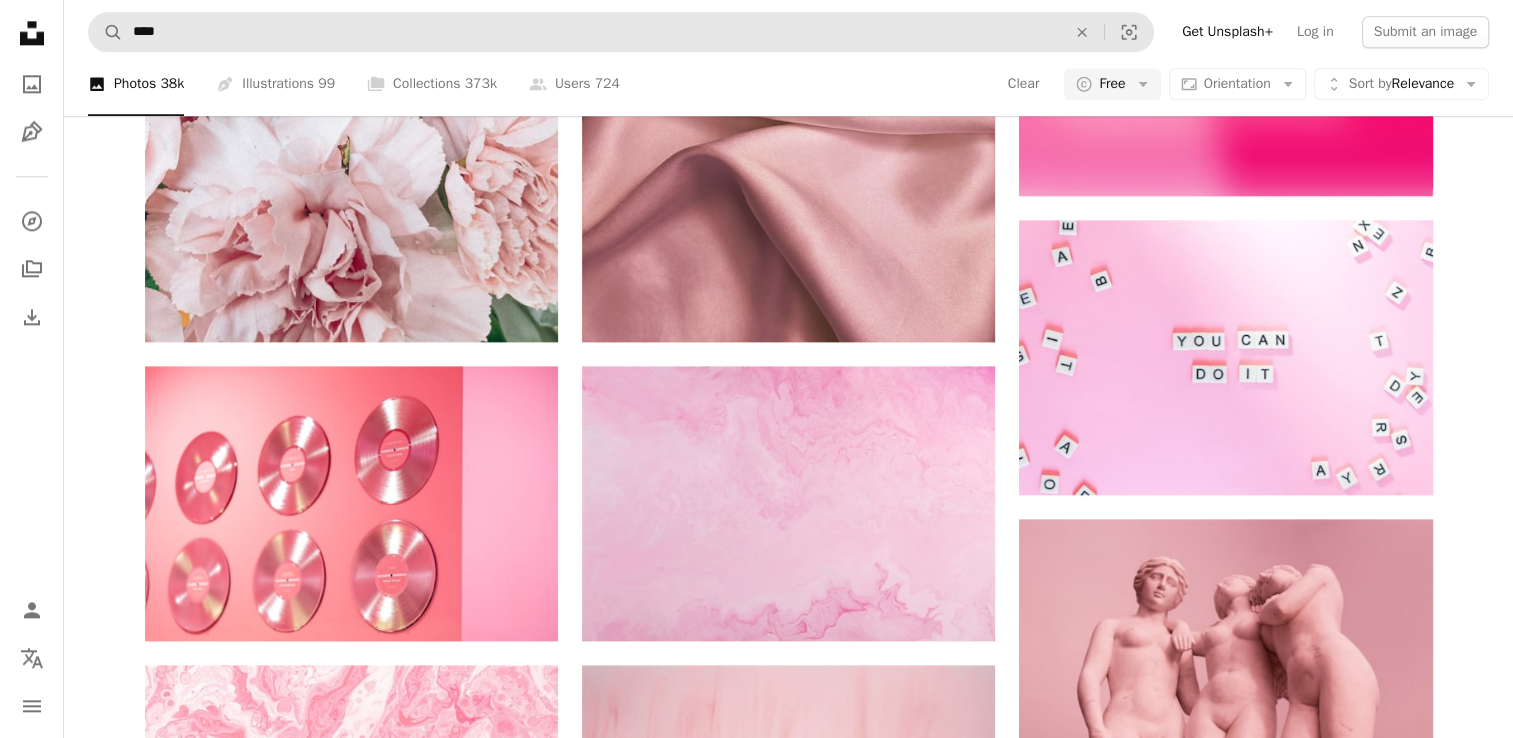 scroll, scrollTop: 0, scrollLeft: 0, axis: both 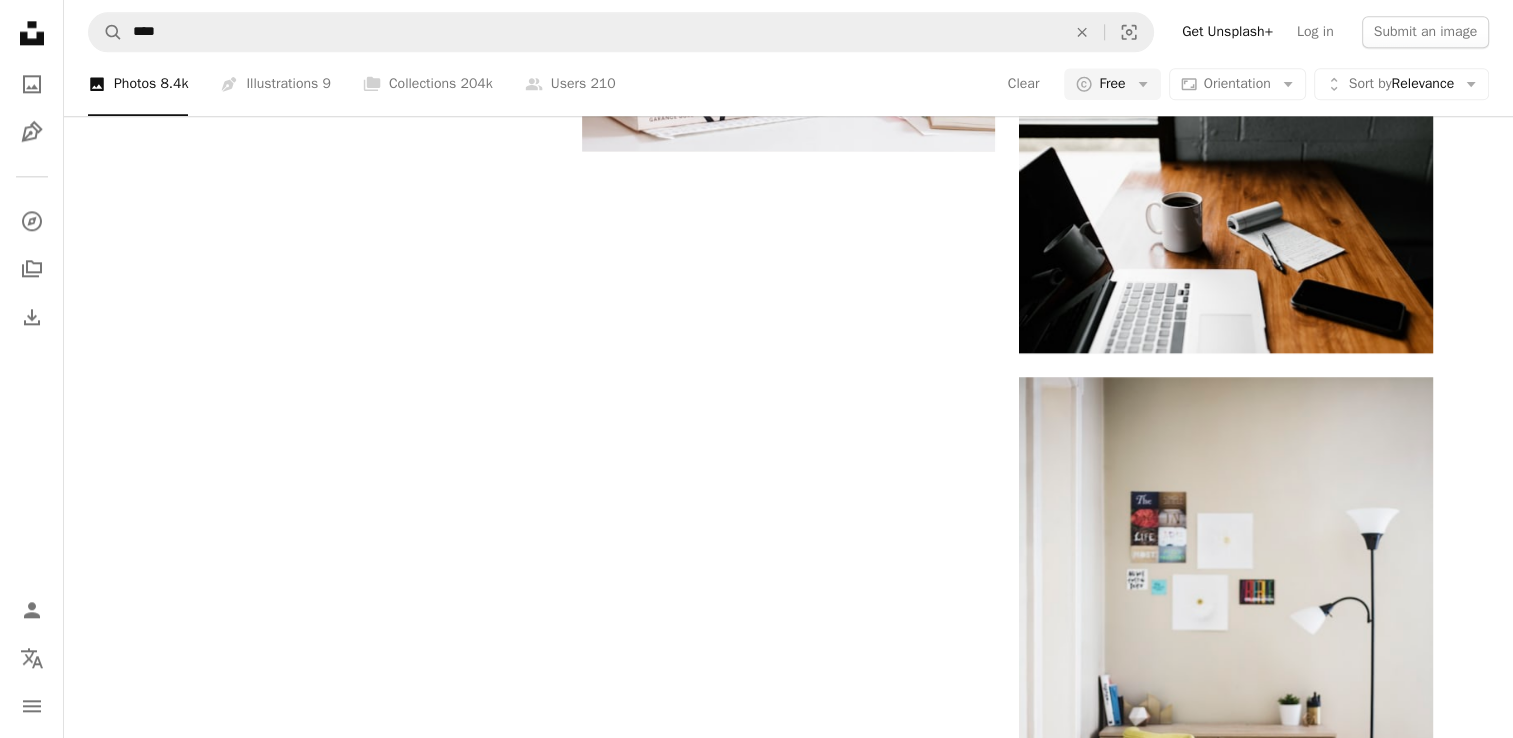 click on "A photo Photos 8.4k Pen Tool Illustrations 9 A stack of folders Collections 204k A group of people Users 210 Clear A copyright icon © Free Arrow down Aspect ratio Orientation Arrow down Unfold Sort by Relevance Arrow down Filters Filters (1) Desk Chevron right office workspace desktop table home office laptop work office desk home computer wood empty desk A heart A plus sign [FIRST] [LAST] Available for hire A checkmark inside of a circle Arrow pointing down A heart A plus sign [FIRST] [LAST] Available for hire A checkmark inside of a circle Arrow pointing down A heart A plus sign [FIRST] [LAST] Arrow pointing down A heart A plus sign [FIRST] [LAST] Available for hire A checkmark inside of a circle Arrow pointing down A heart A plus sign [FIRST] [LAST] Available for hire A checkmark inside of a circle Arrow pointing down A heart A plus sign [FIRST] [LAST] Available for hire A checkmark inside of a circle Arrow pointing down" at bounding box center (788, -271) 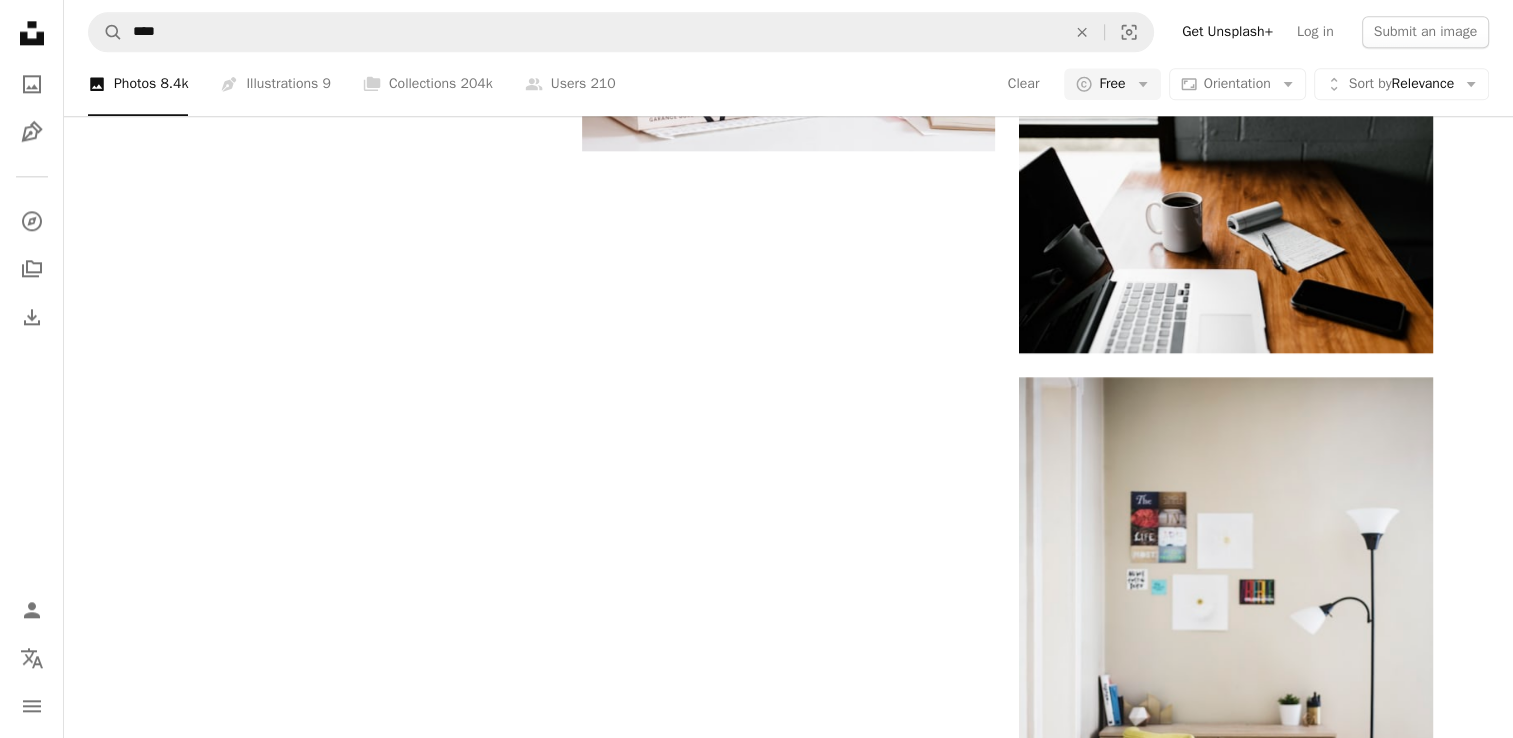 scroll, scrollTop: 1291, scrollLeft: 0, axis: vertical 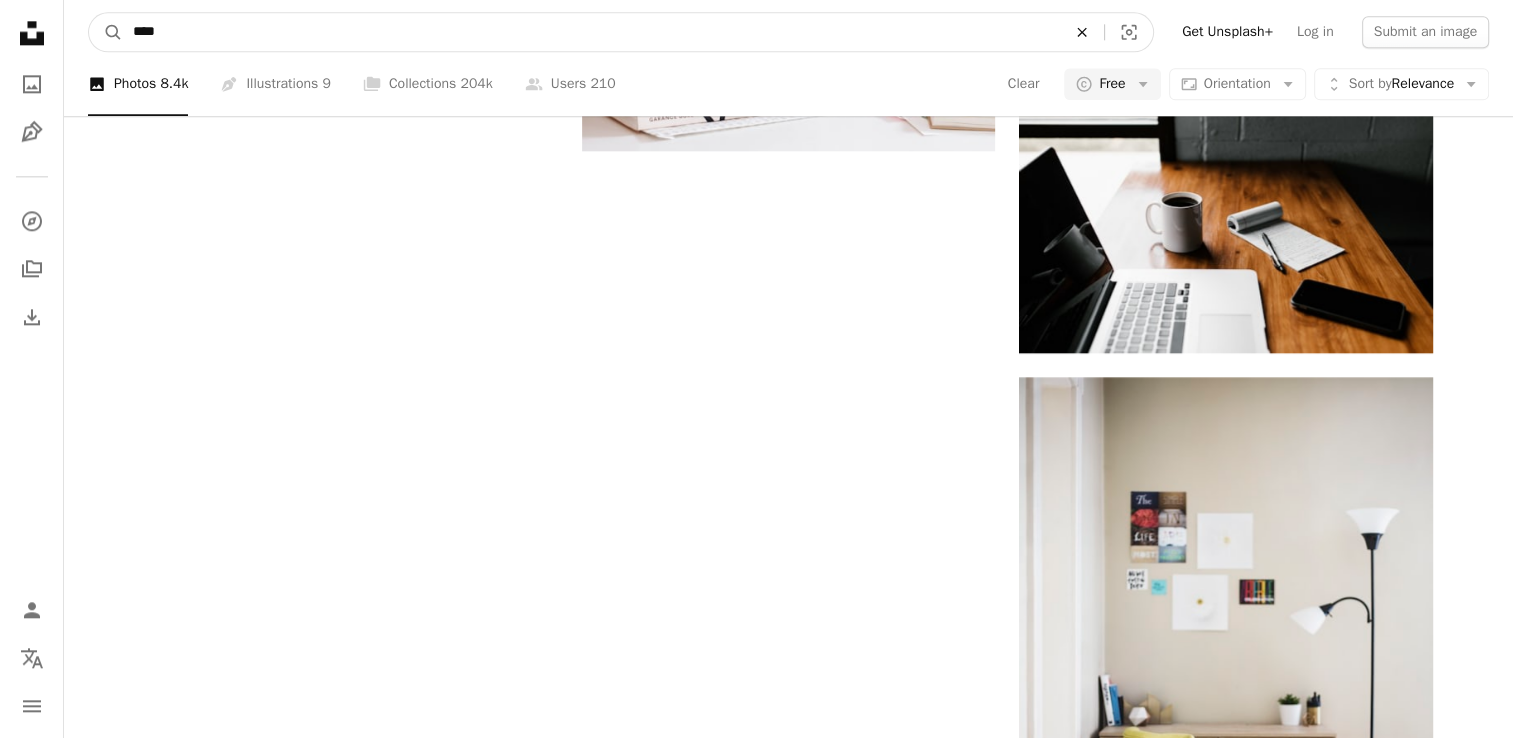 click on "An X shape" 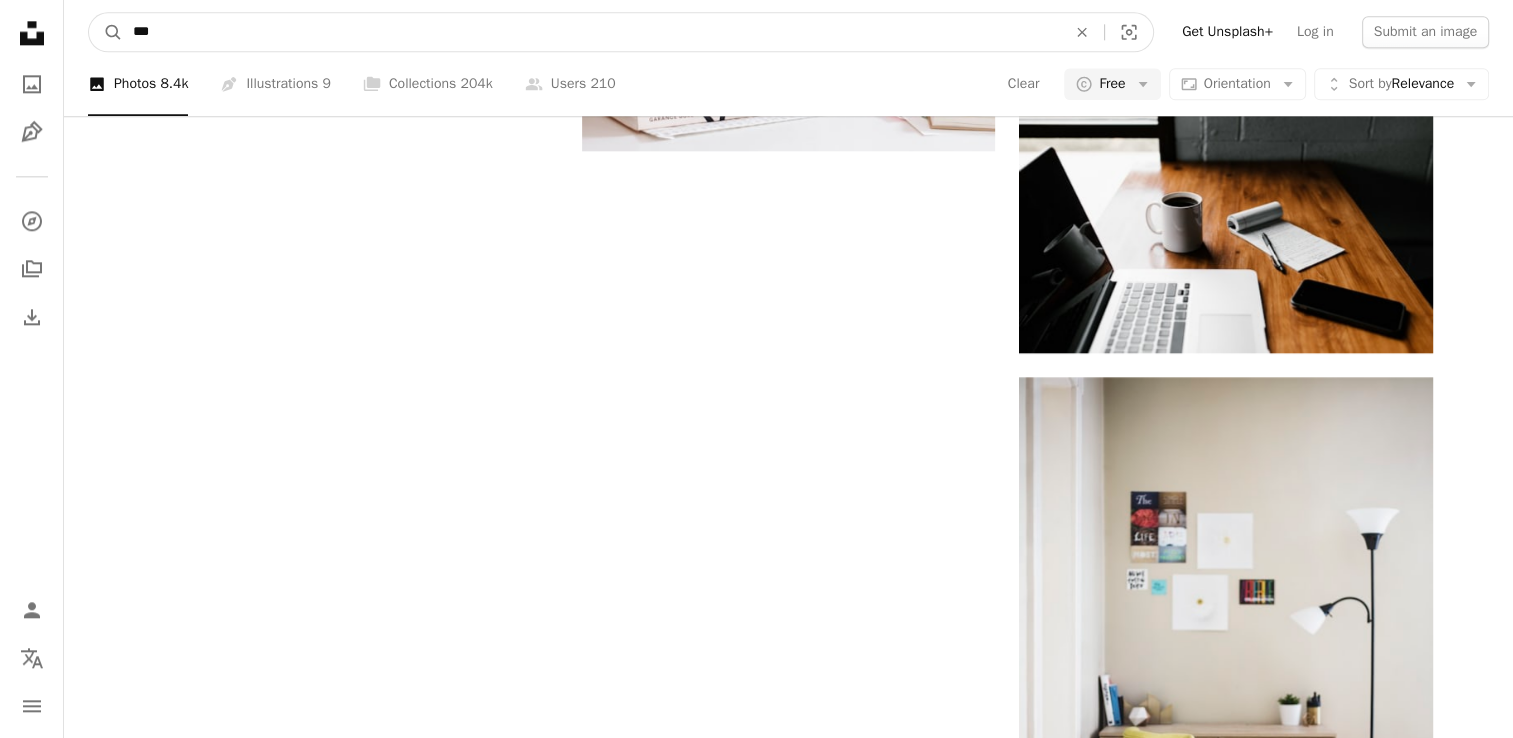 type on "****" 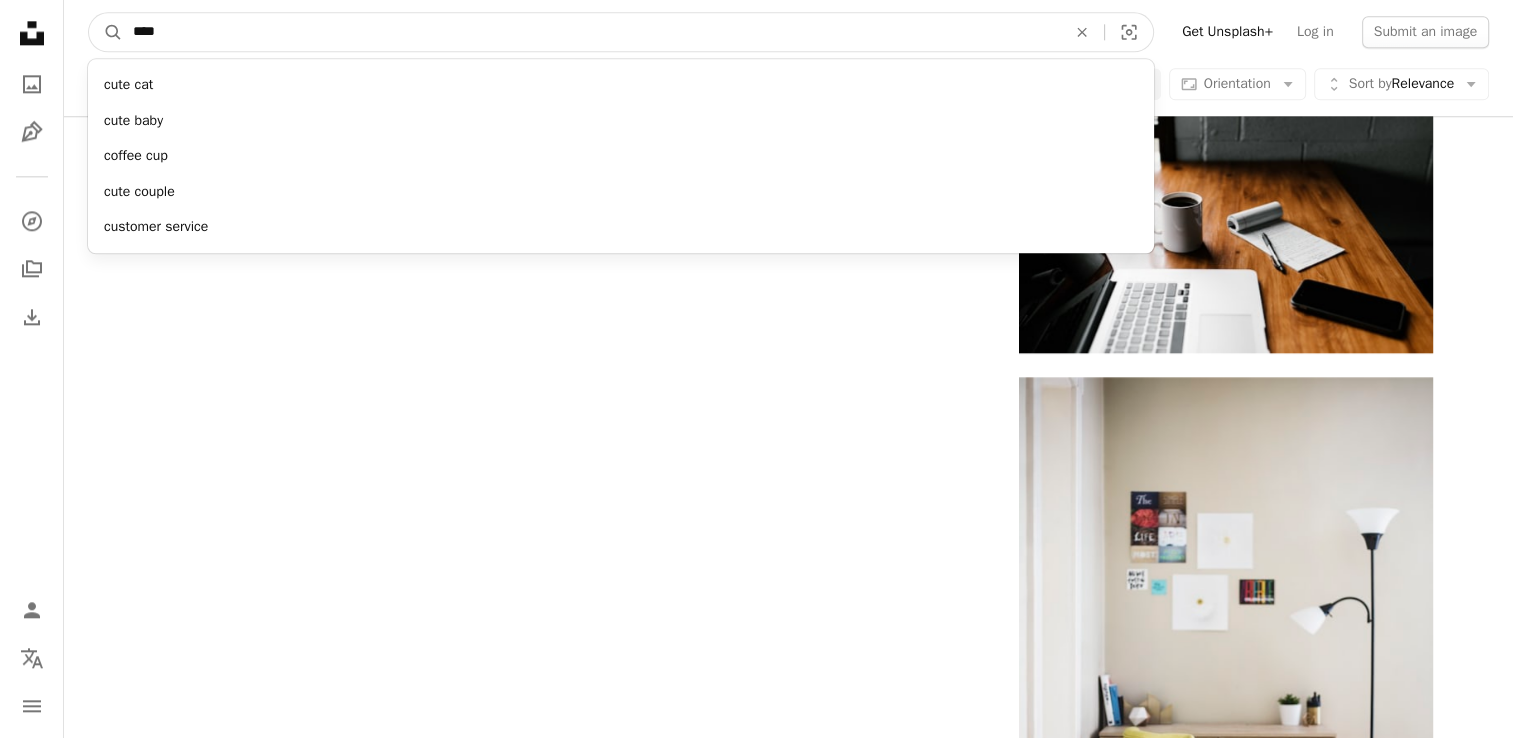 click on "A magnifying glass" at bounding box center [106, 32] 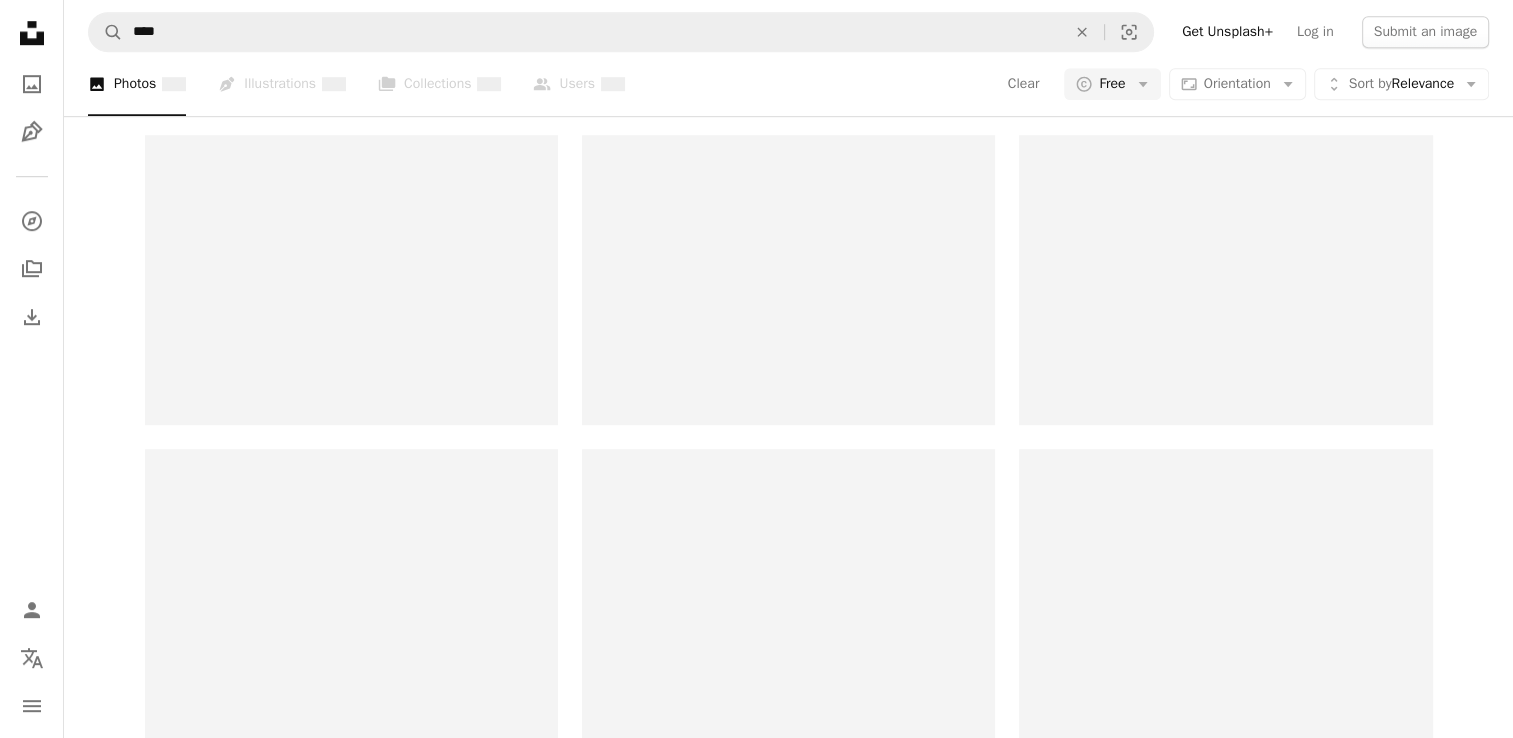 scroll, scrollTop: 0, scrollLeft: 0, axis: both 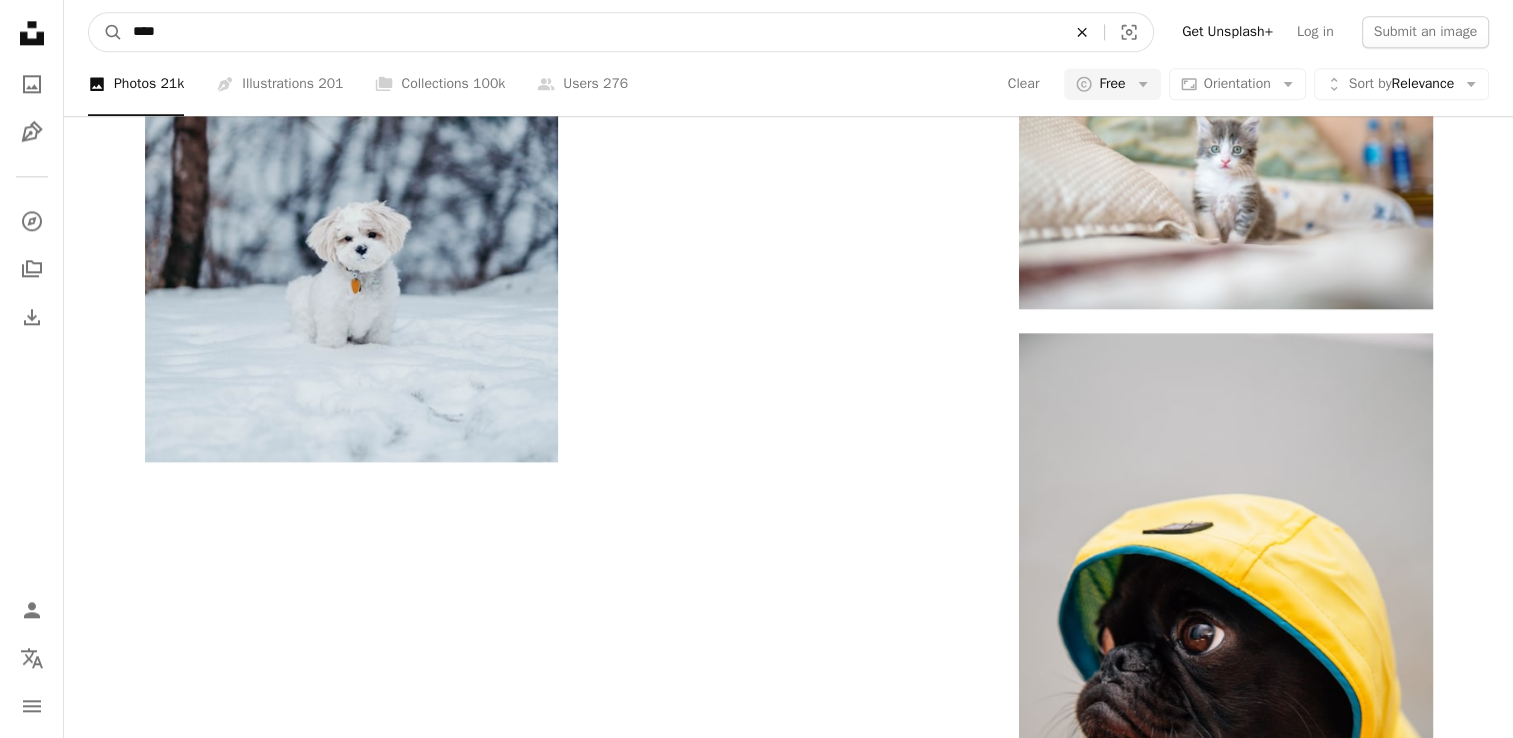click 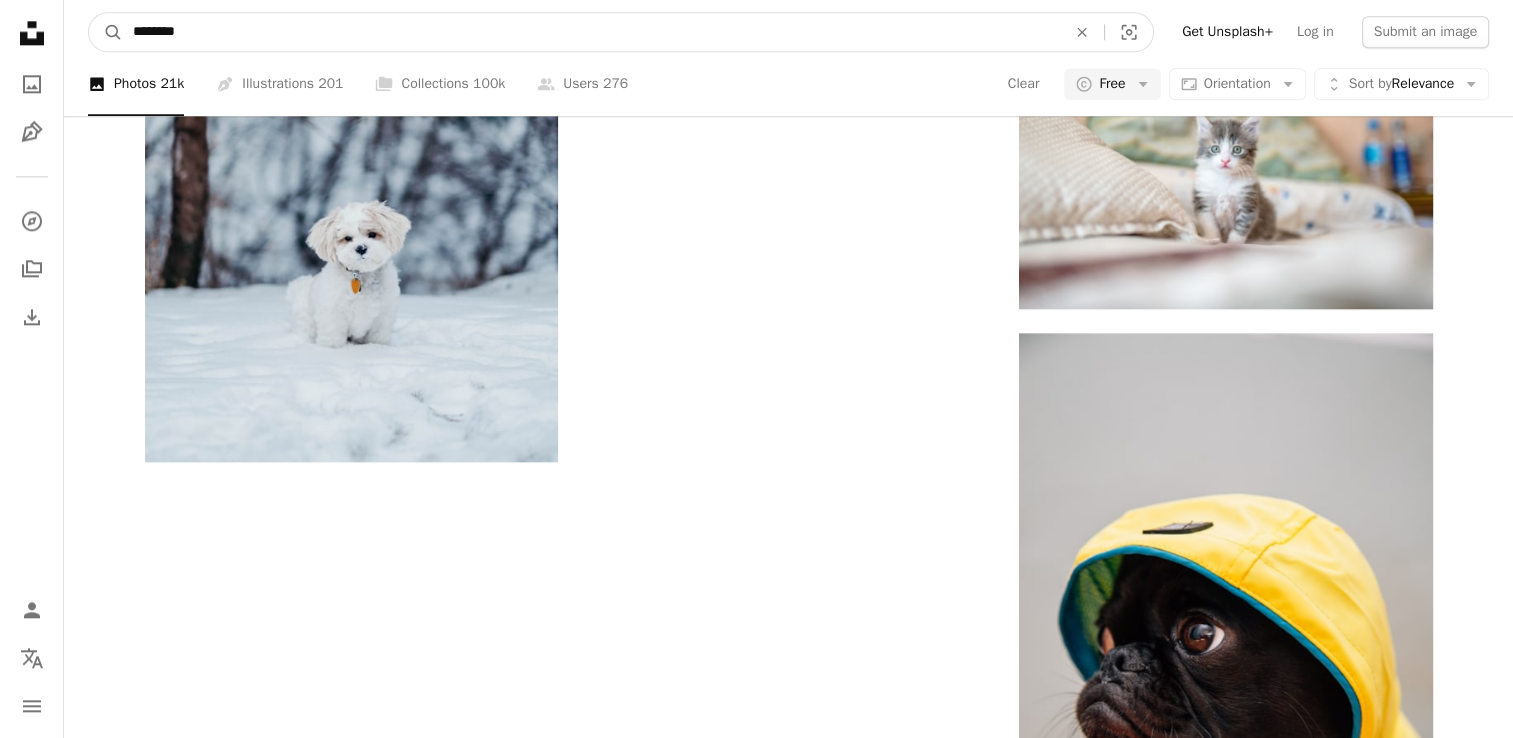 type on "********" 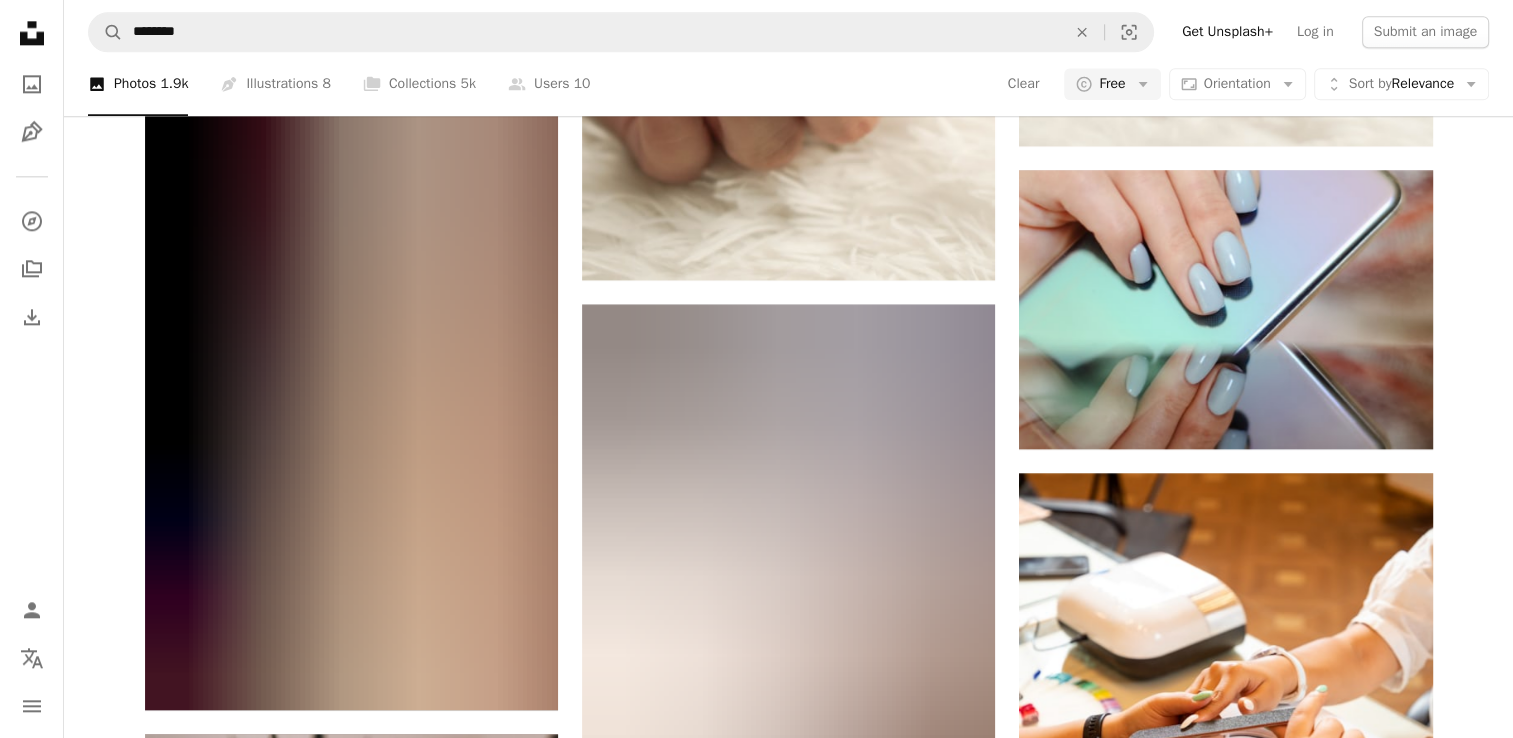 scroll, scrollTop: 1291, scrollLeft: 0, axis: vertical 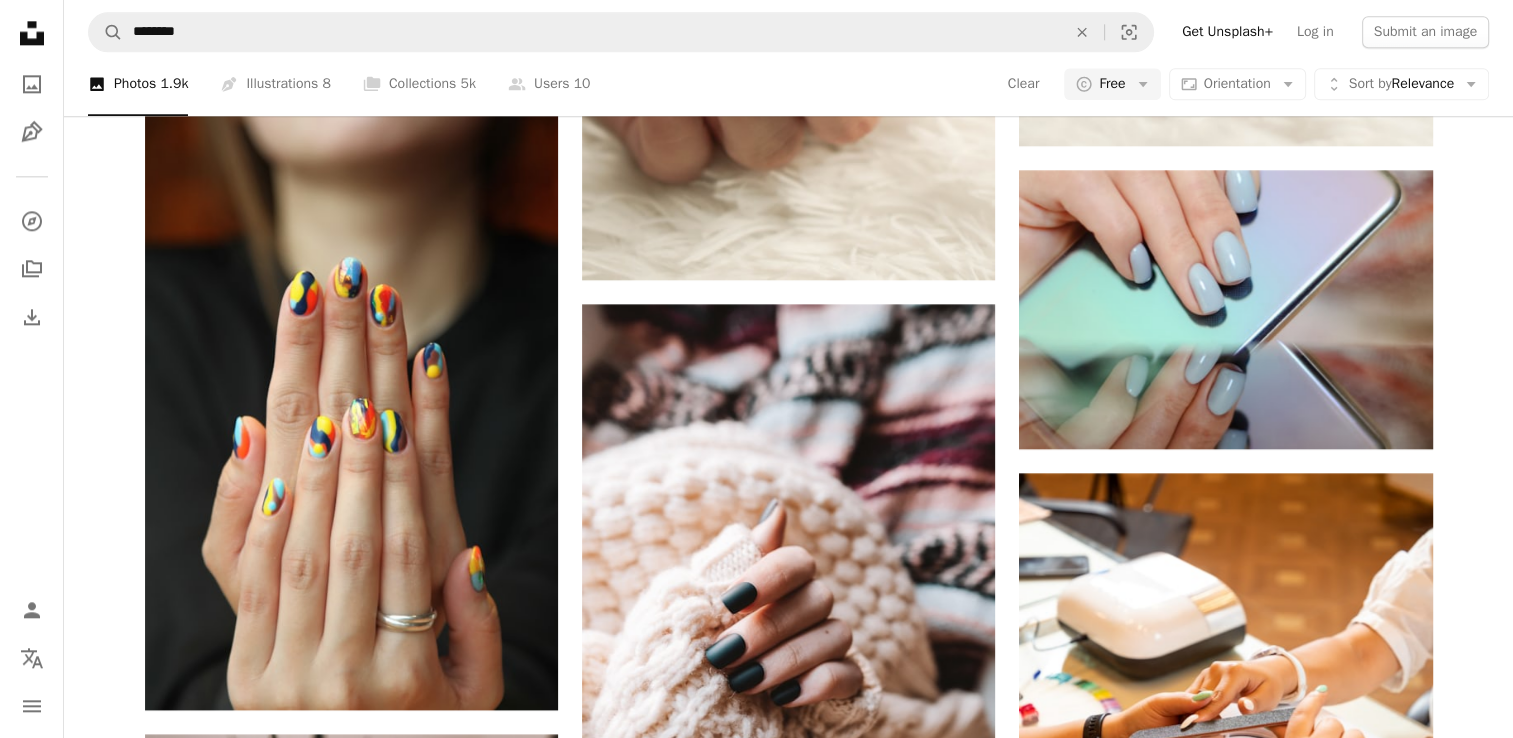 click at bounding box center [788, -699] 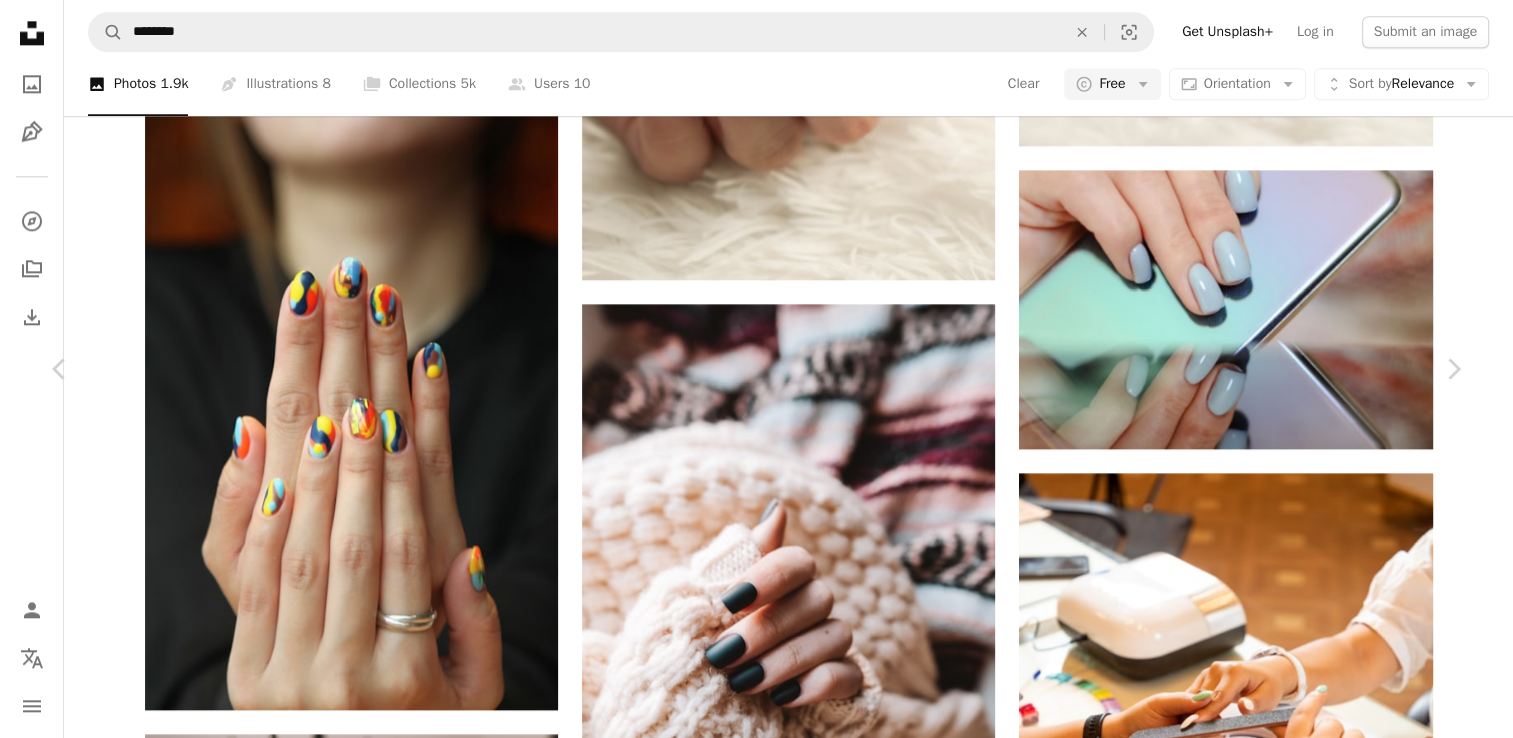 click at bounding box center [749, 2859] 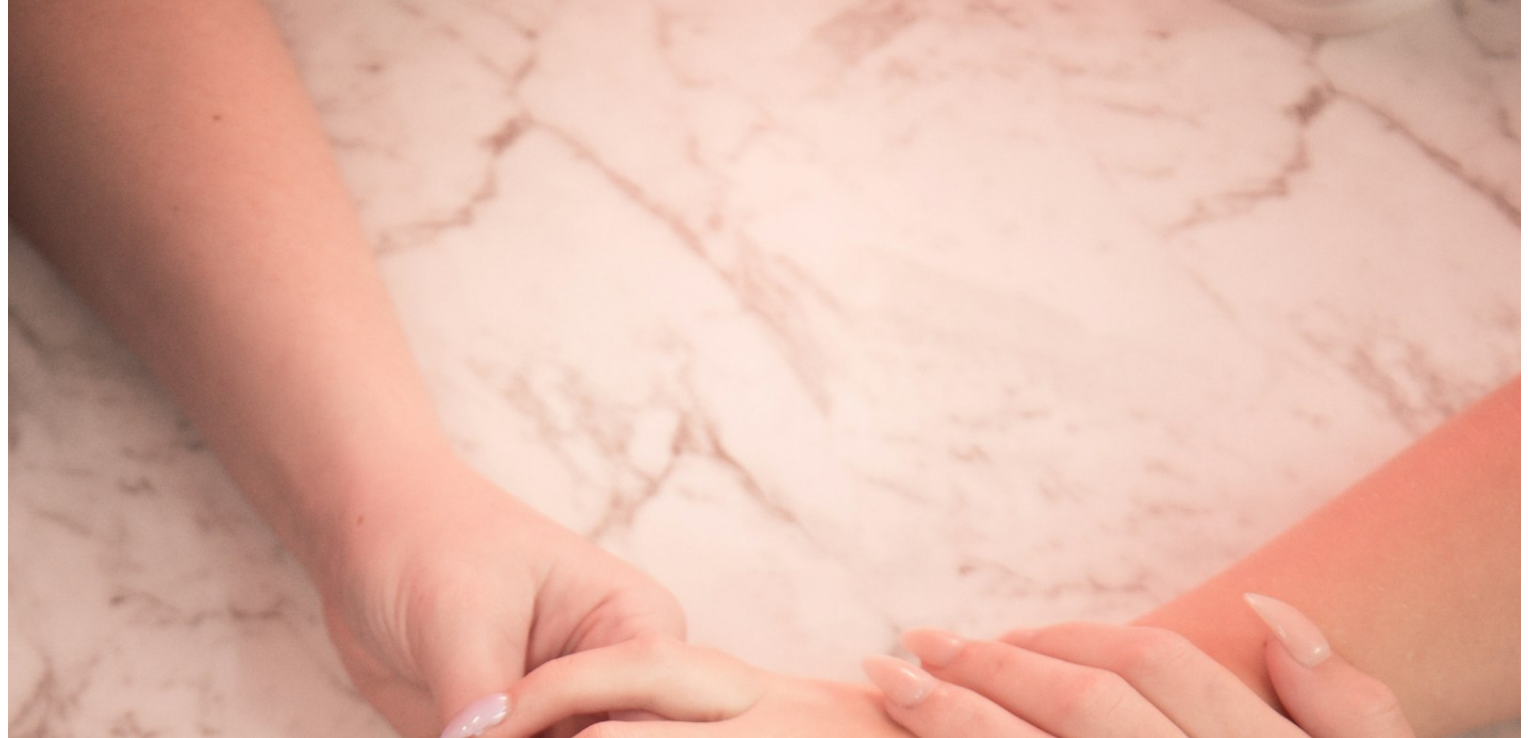 scroll, scrollTop: 3800, scrollLeft: 0, axis: vertical 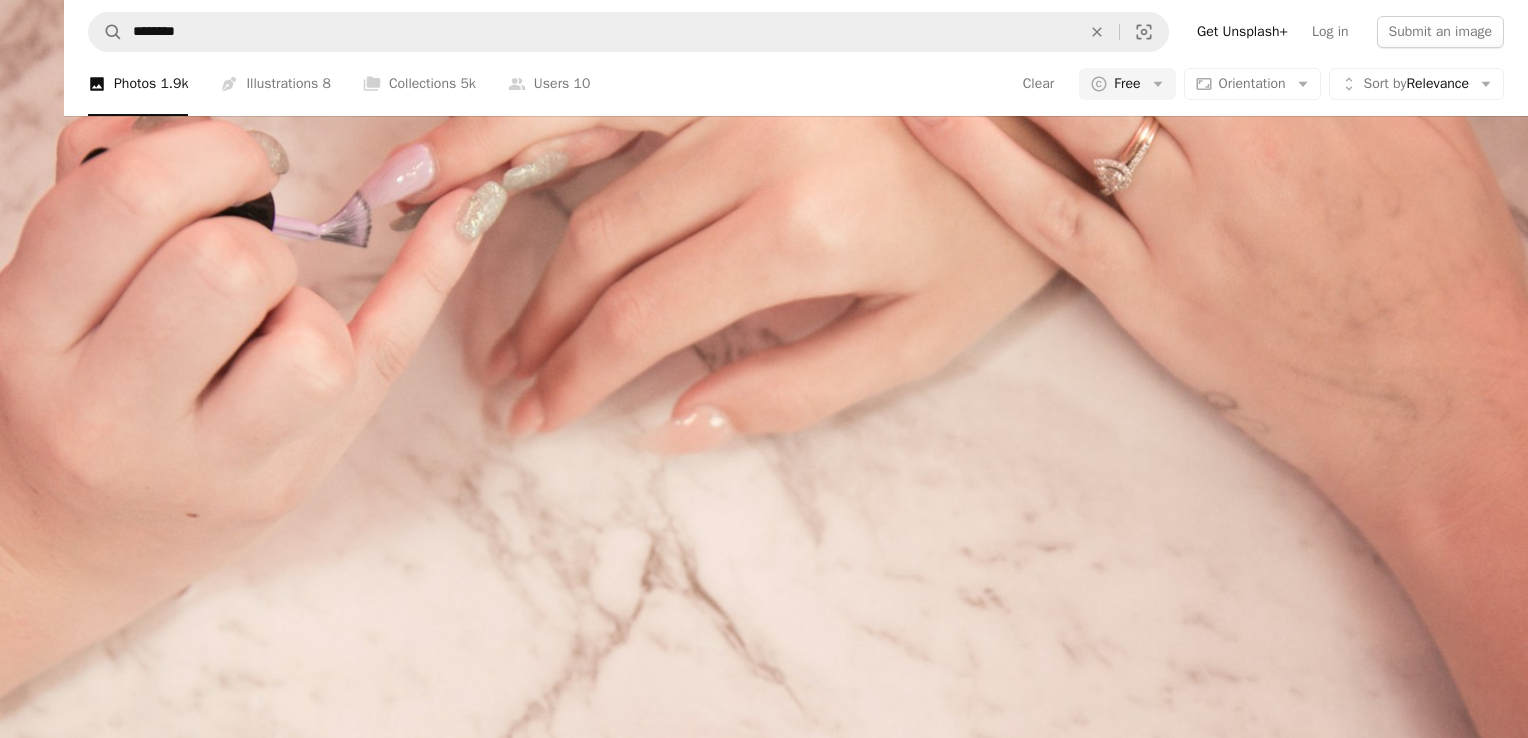 click at bounding box center [764, 389] 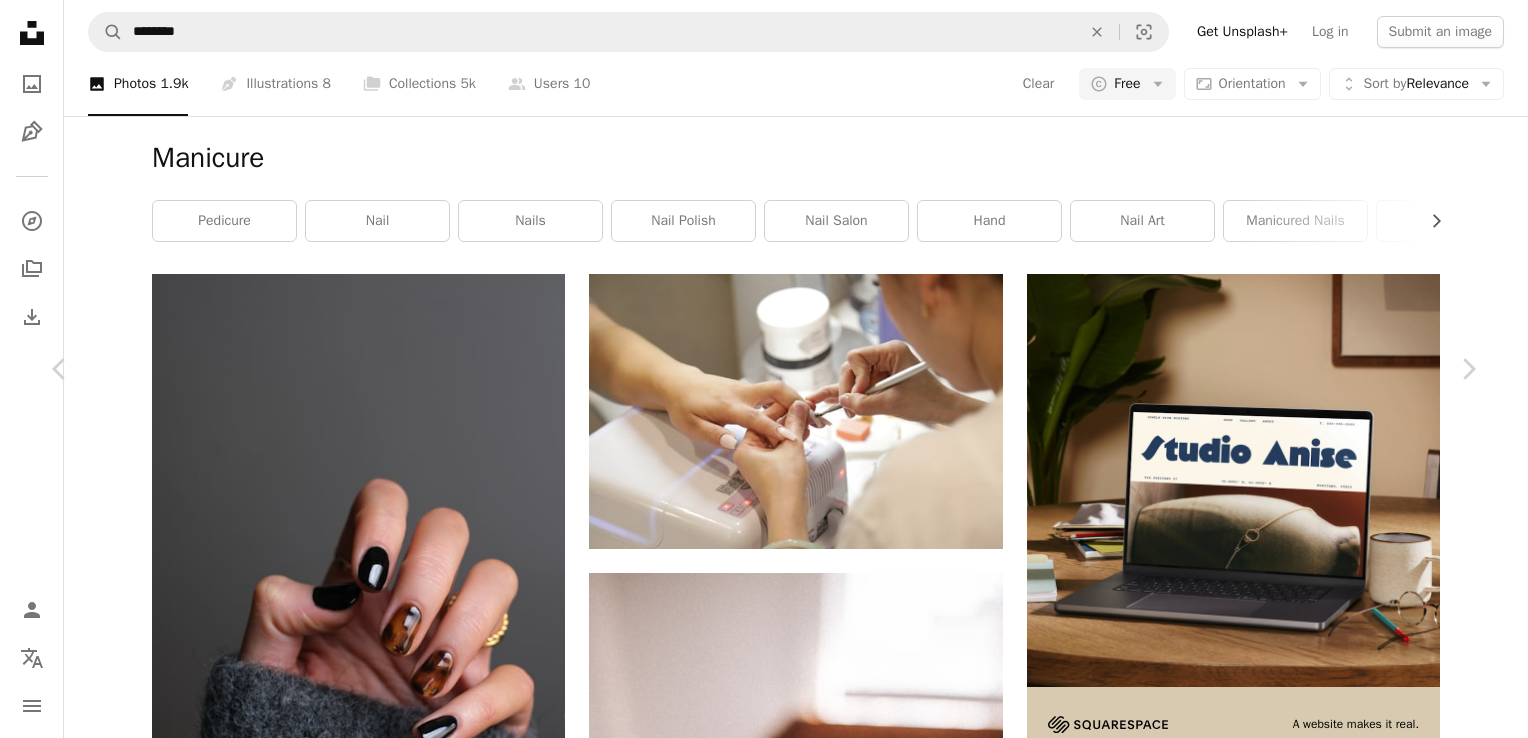 click on "Download free" at bounding box center (1279, 5036) 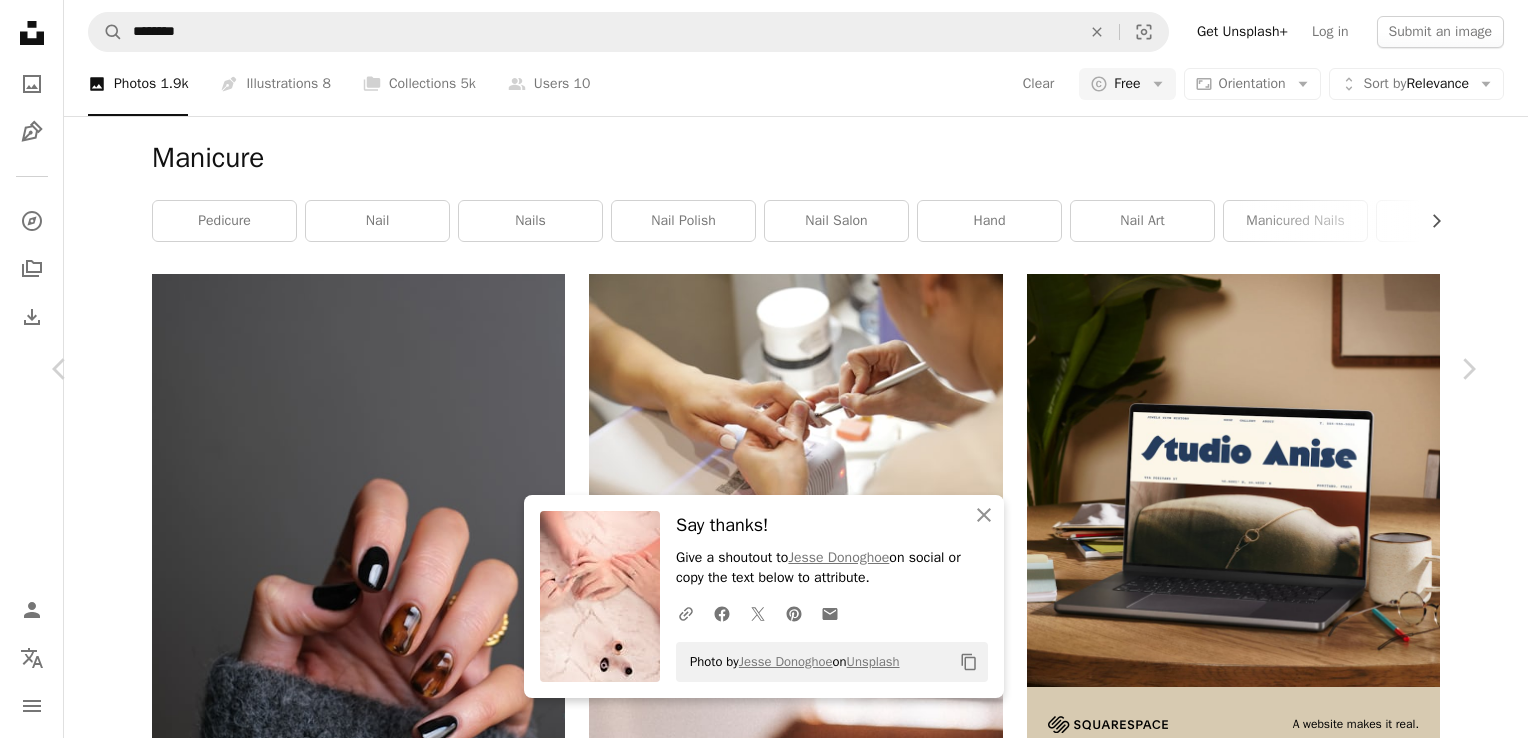 click on "An X shape Chevron left Chevron right An X shape Close Say thanks! Give a shoutout to [FIRST] [LAST] on social or copy the text below to attribute. A URL sharing icon (chains) Facebook icon X (formerly Twitter) icon Pinterest icon An envelope Photo by [FIRST] [LAST] on Unsplash Copy content [FIRST] [LAST] Available for hire A checkmark inside of a circle A heart A plus sign Edit image Plus sign for Unsplash+ Download free Chevron down Zoom in Views 2,764,233 Downloads 38,661 A forward-right arrow Share Info icon Info More Actions Calendar outlined Published on September 4, 2020 Safety Free to use under the Unsplash License human beauty hand beige manicure finger nail bathtub tub HD Wallpapers Browse premium related images on iStock | Save 20% with code UNSPLASH20 View more on iStock ↗ Related images A heart A plus sign [FIRST] [LAST] Available for hire A checkmark inside of a circle Arrow pointing down Plus sign for Unsplash+ A heart A plus sign [FIRST] [LAST] For Unsplash+" at bounding box center (764, 5358) 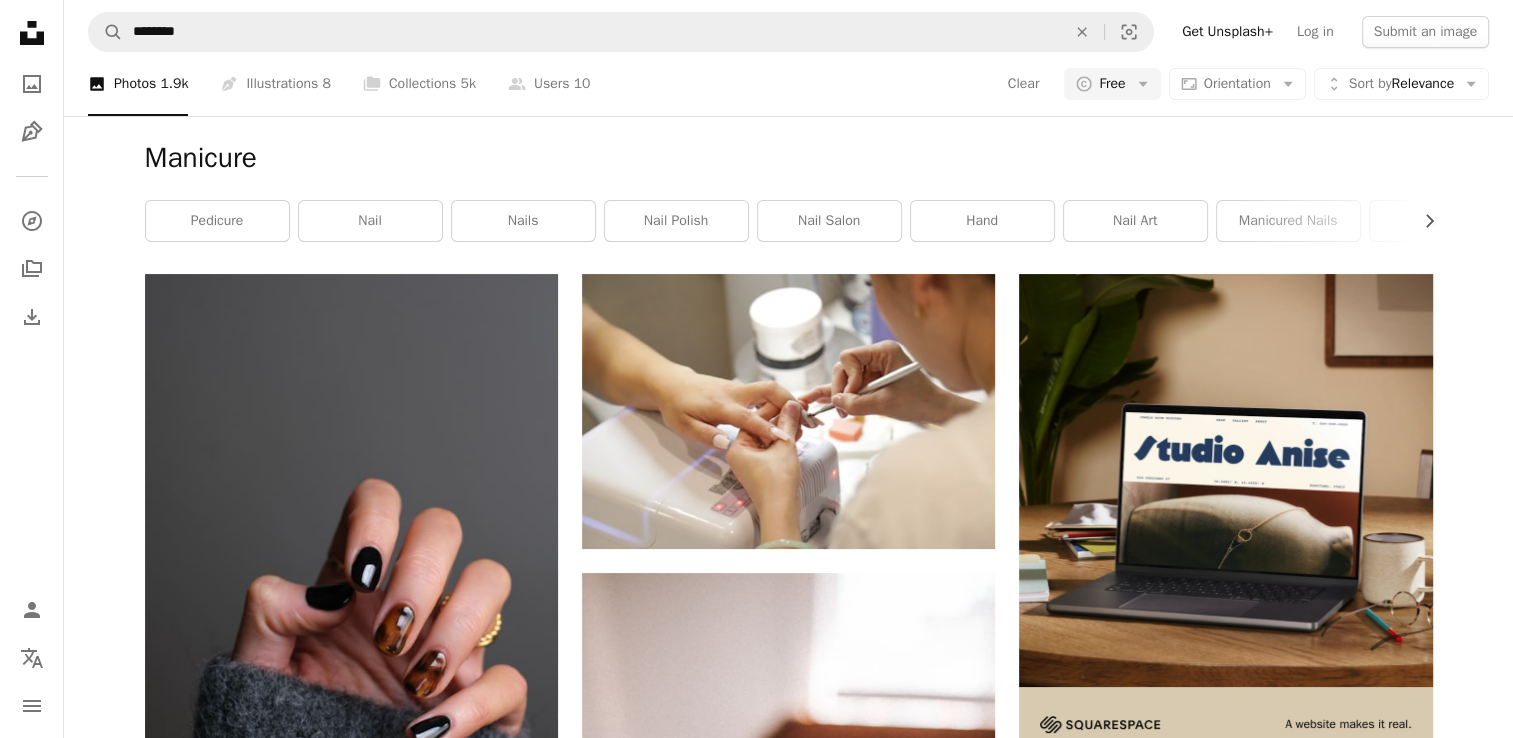 scroll, scrollTop: 3547, scrollLeft: 0, axis: vertical 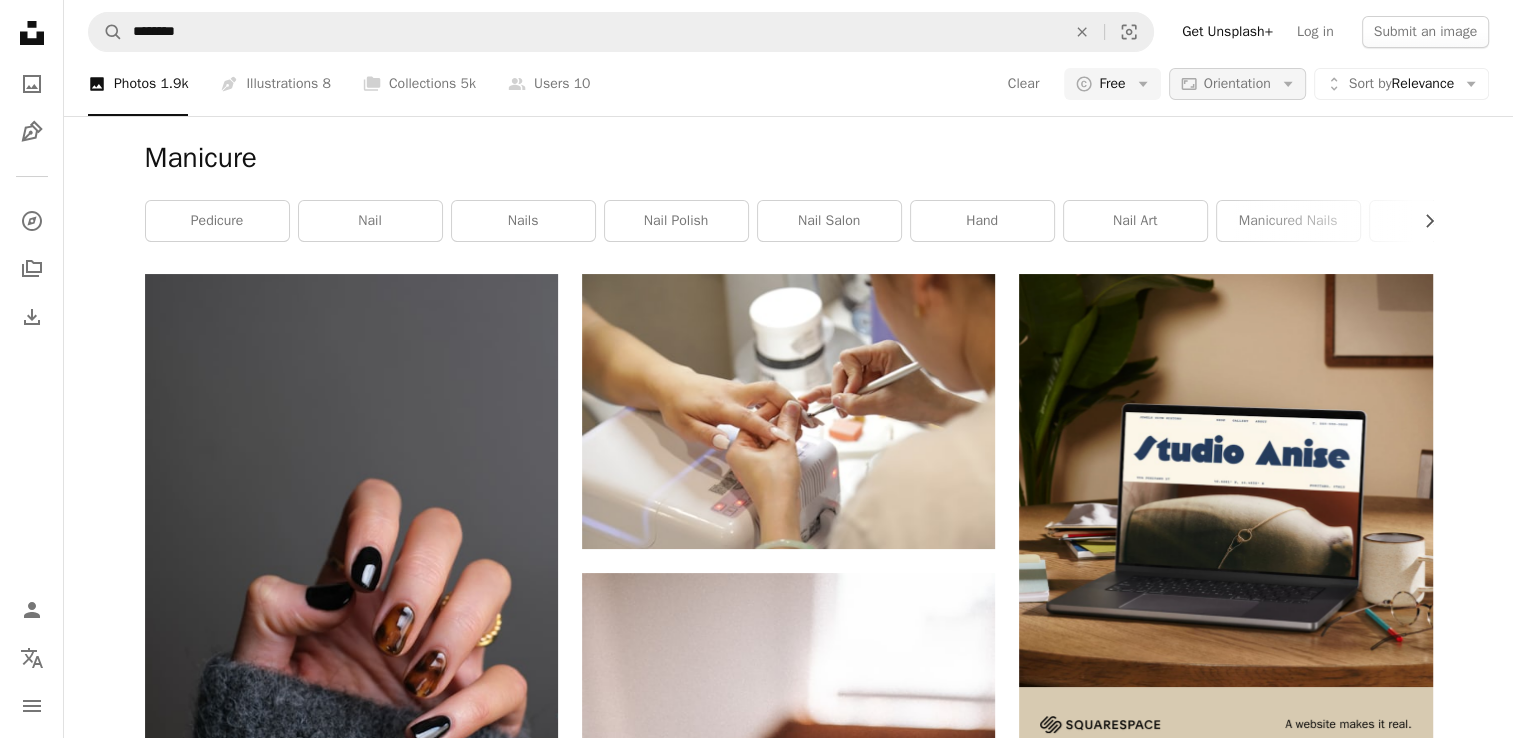 click on "Orientation" at bounding box center [1237, 83] 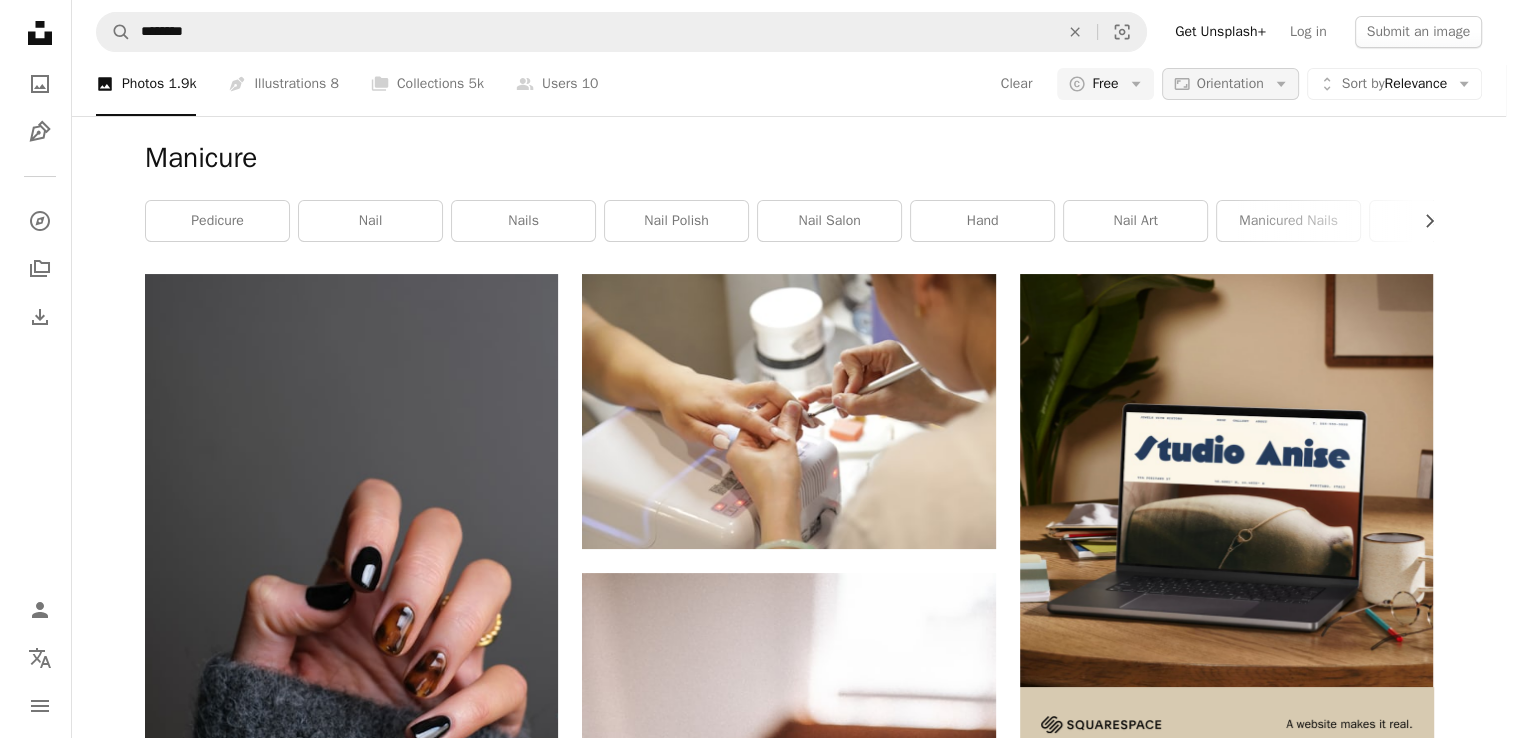 scroll, scrollTop: 0, scrollLeft: 0, axis: both 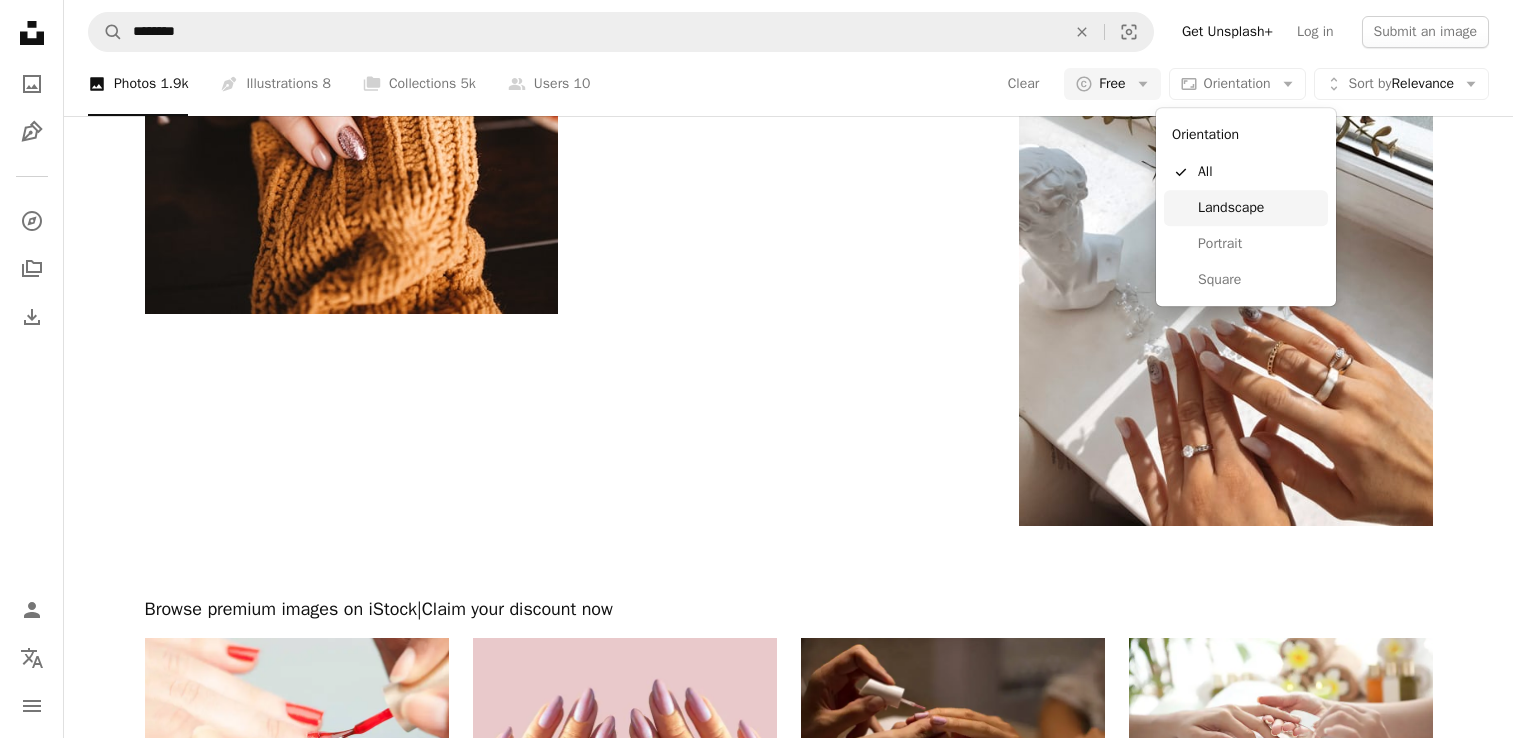 click on "Landscape" at bounding box center (1246, 208) 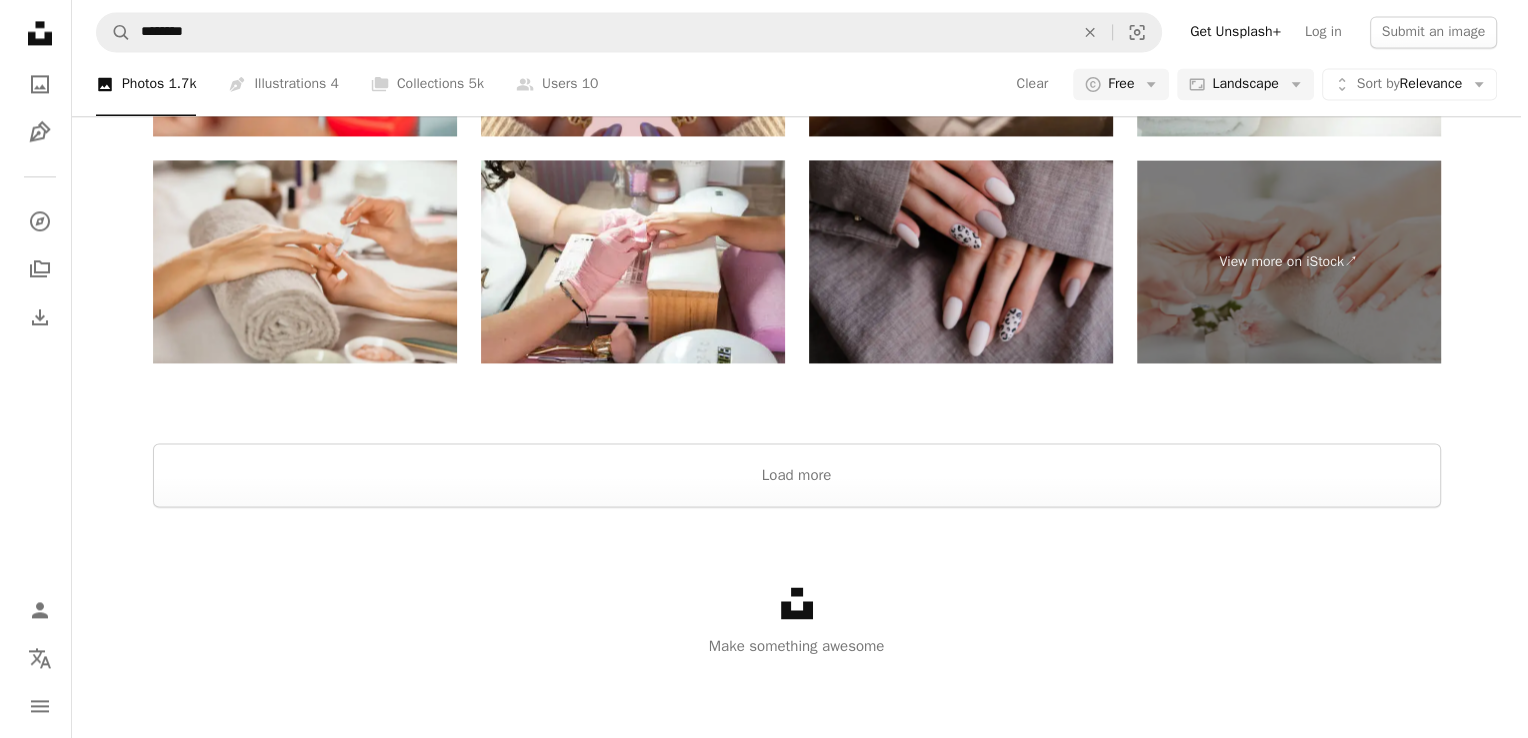 scroll, scrollTop: 1624, scrollLeft: 0, axis: vertical 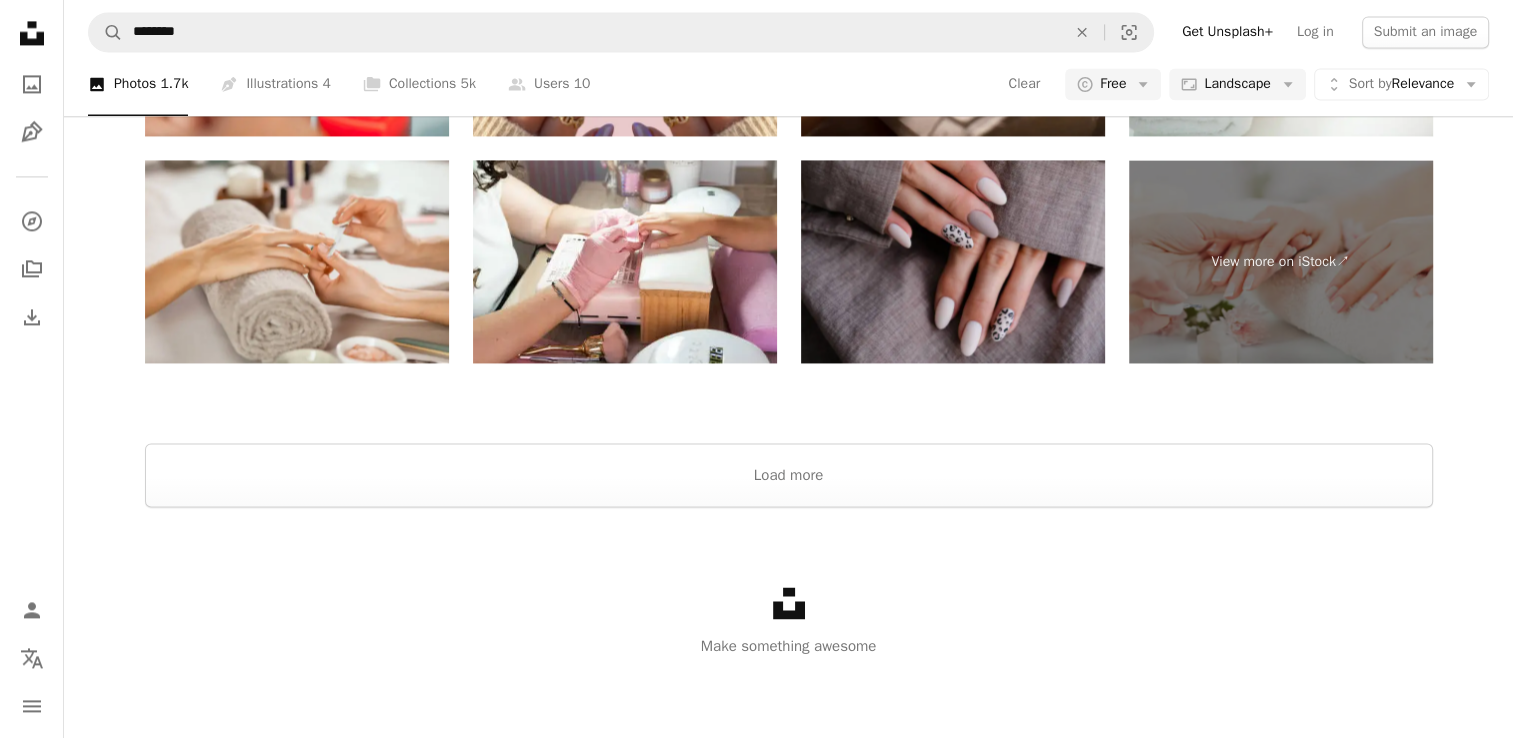click at bounding box center (788, -897) 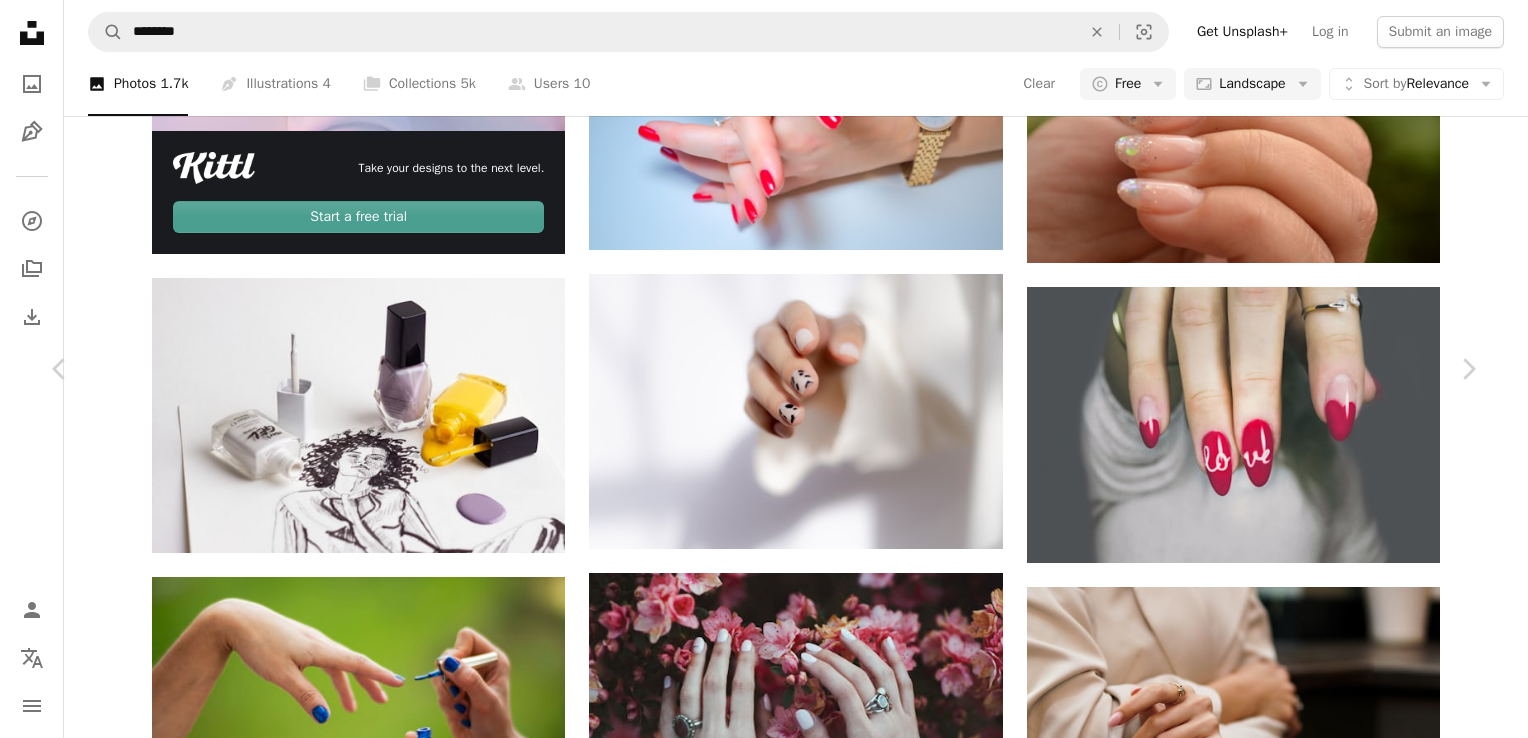click on "Download free" at bounding box center (1279, 2115) 